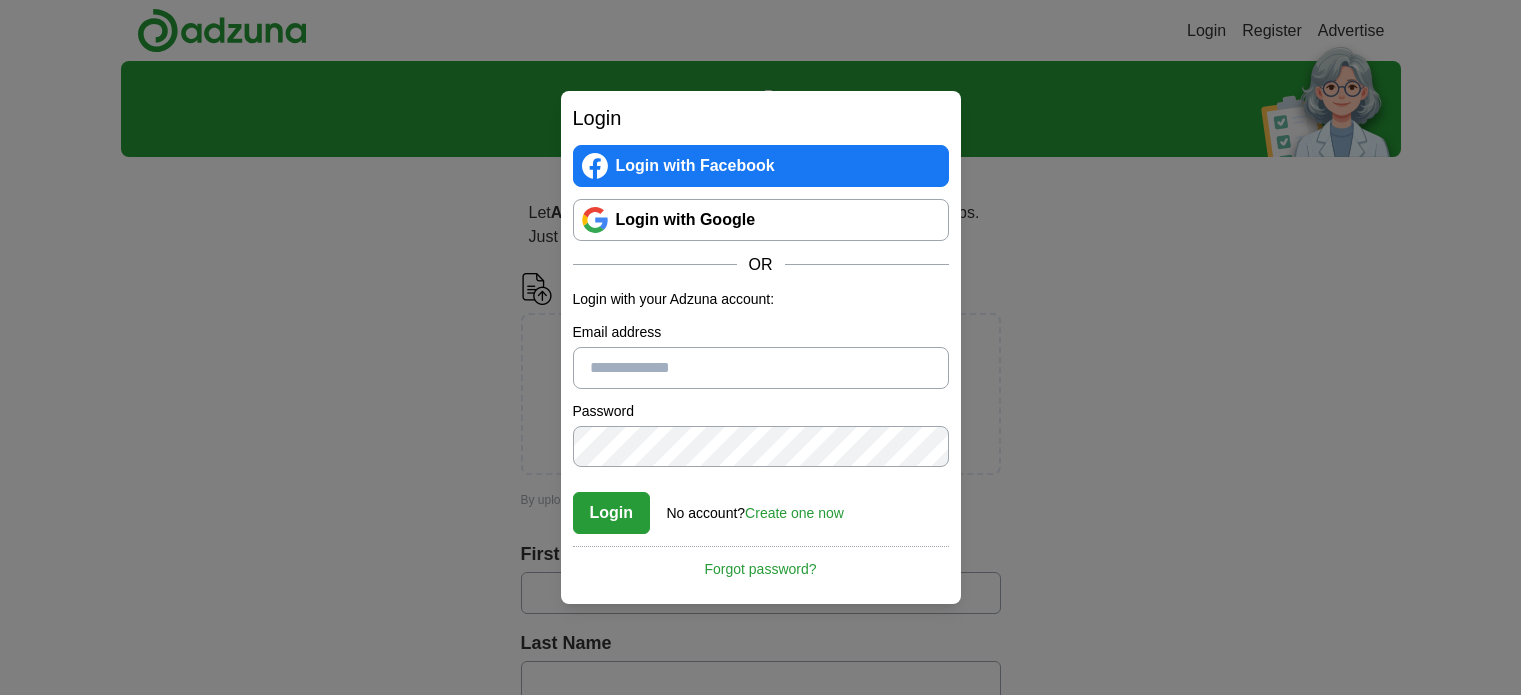 scroll, scrollTop: 0, scrollLeft: 0, axis: both 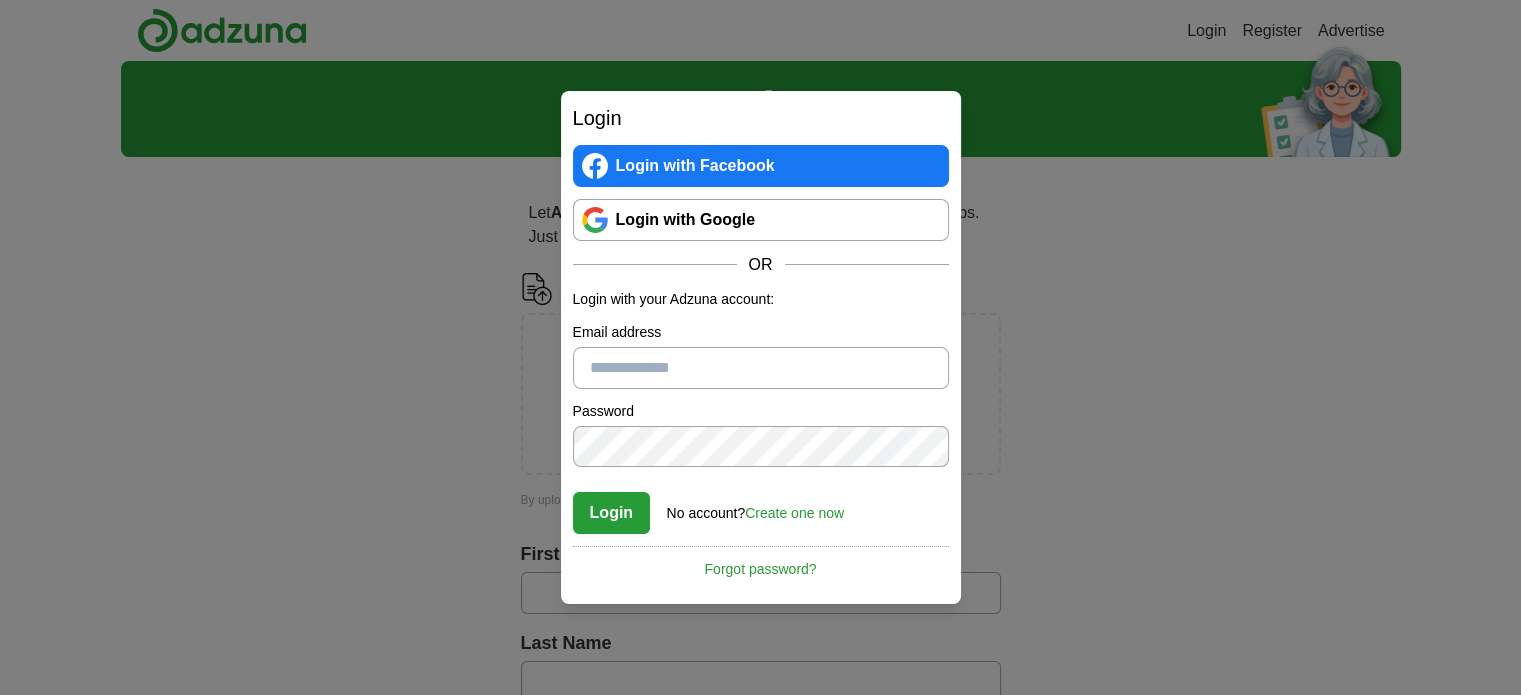 click on "Login with Google" at bounding box center [761, 220] 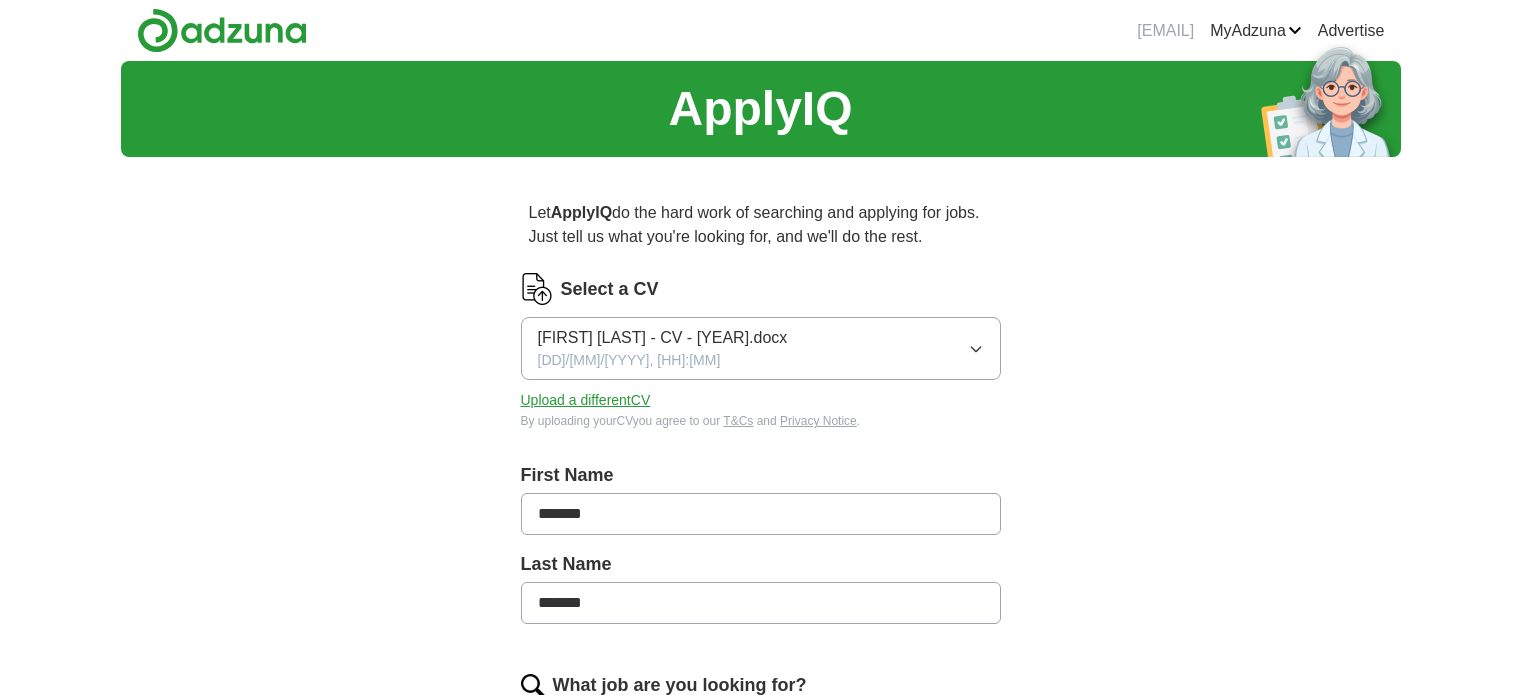 scroll, scrollTop: 0, scrollLeft: 0, axis: both 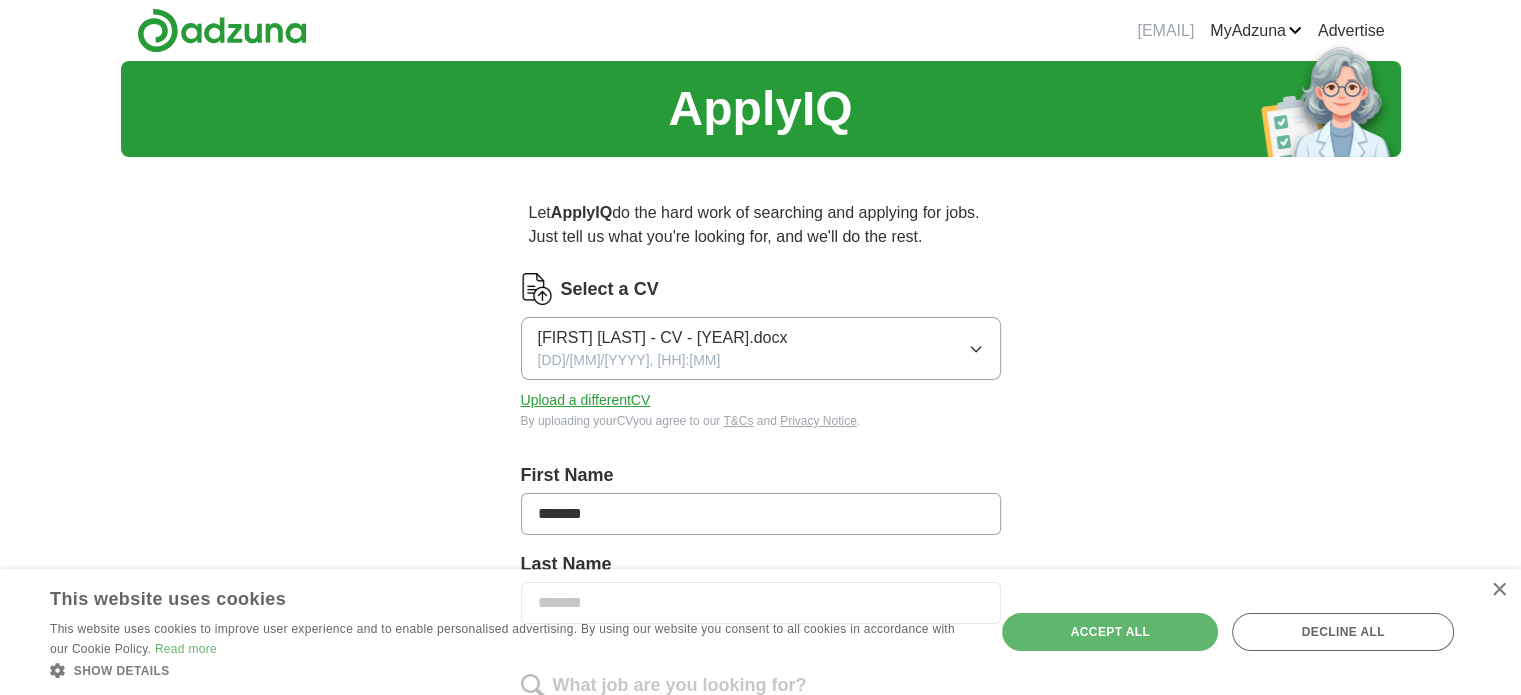 click on "[FIRST] [LAST] - CV - [YEAR].docx" at bounding box center (663, 338) 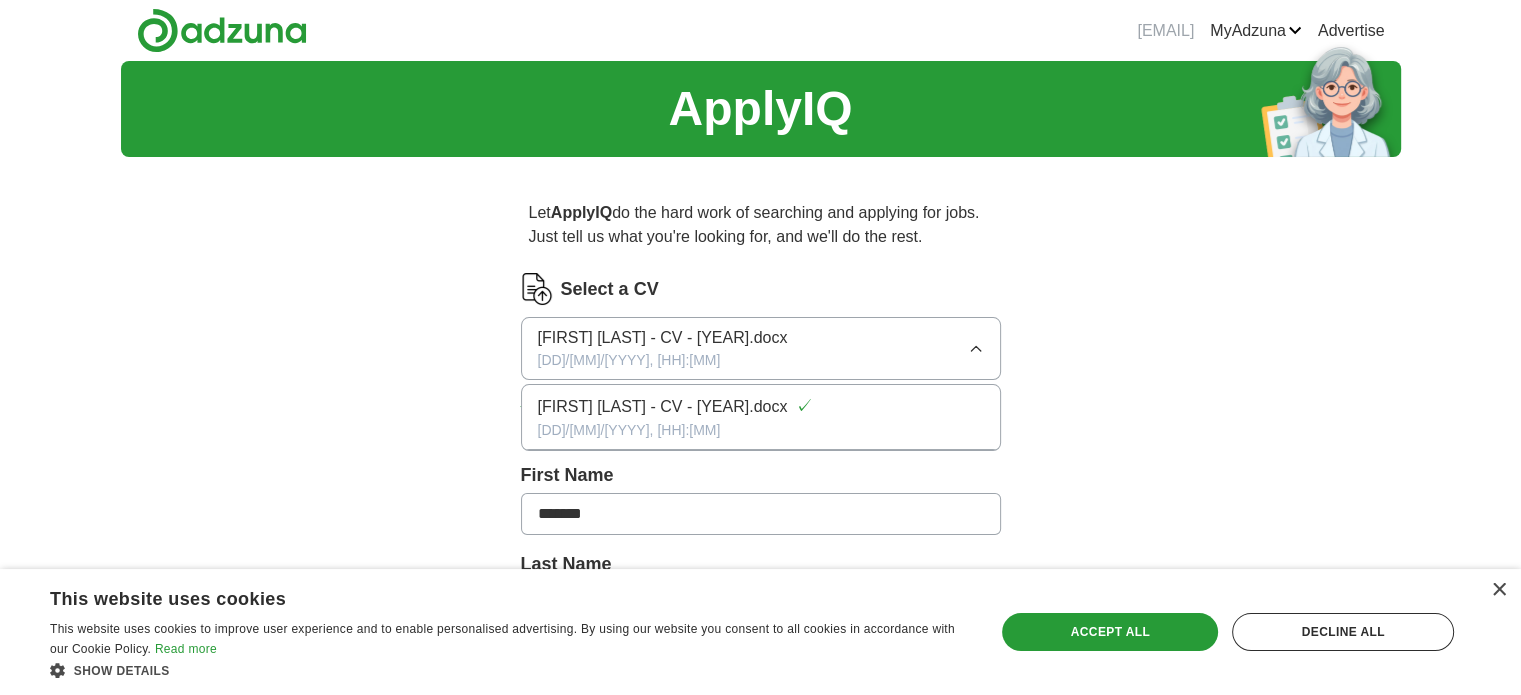 click on "[FIRST] [LAST] - CV - [YEAR].docx" at bounding box center [663, 338] 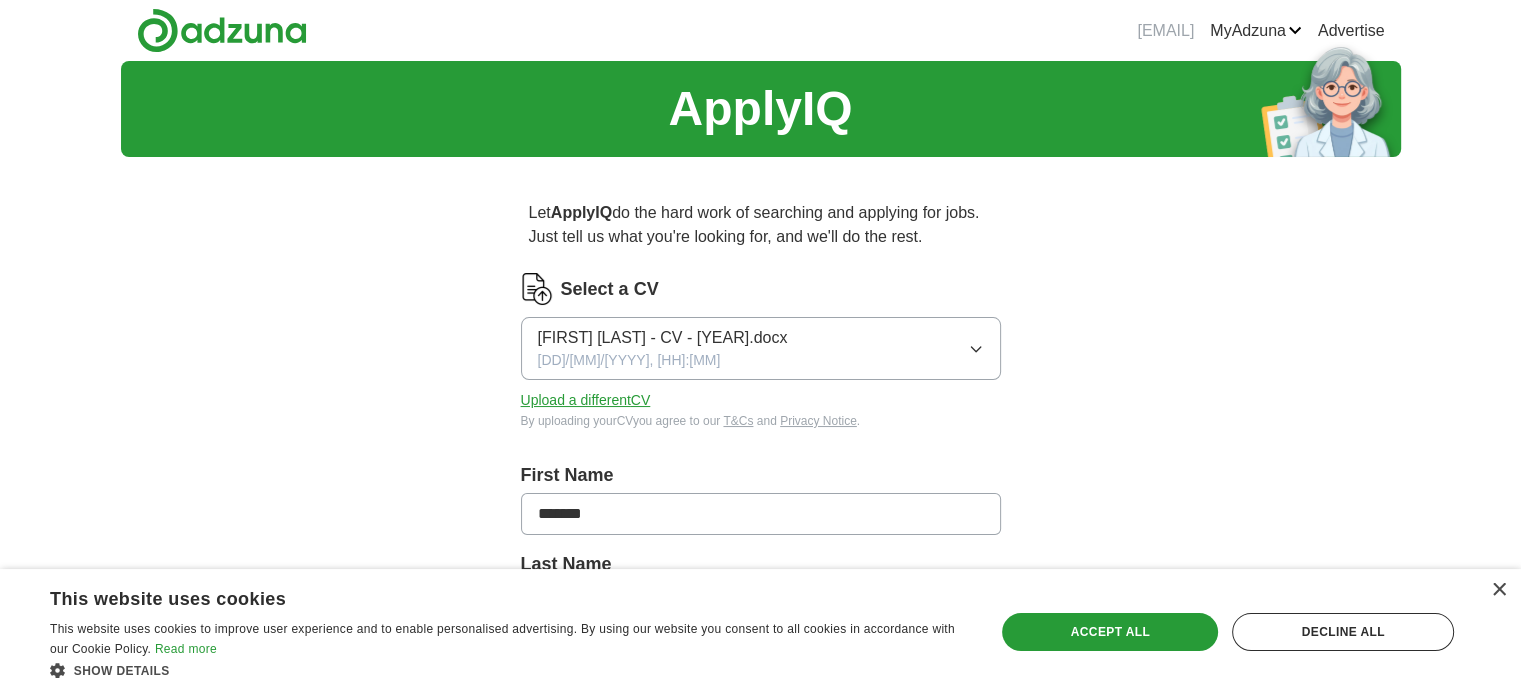 click on "Upload a different  CV" at bounding box center [586, 400] 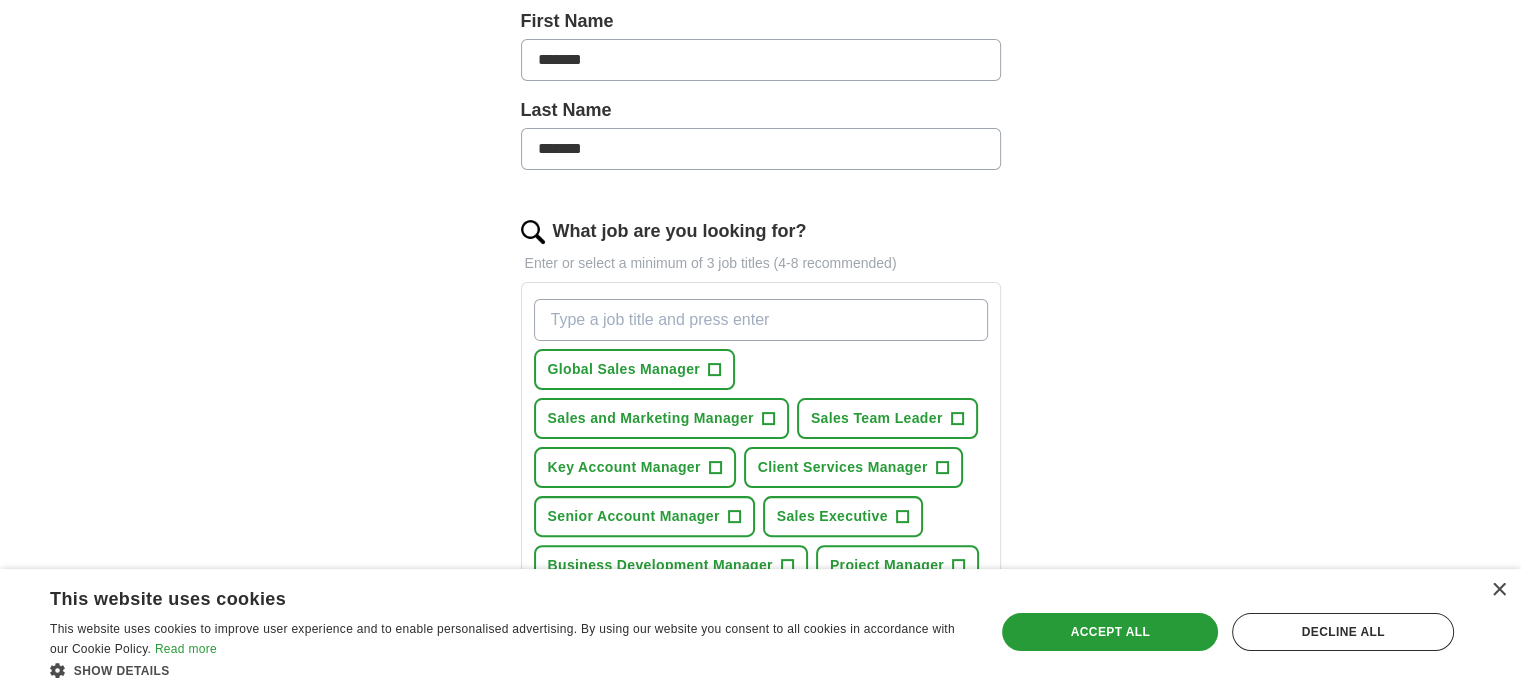 scroll, scrollTop: 500, scrollLeft: 0, axis: vertical 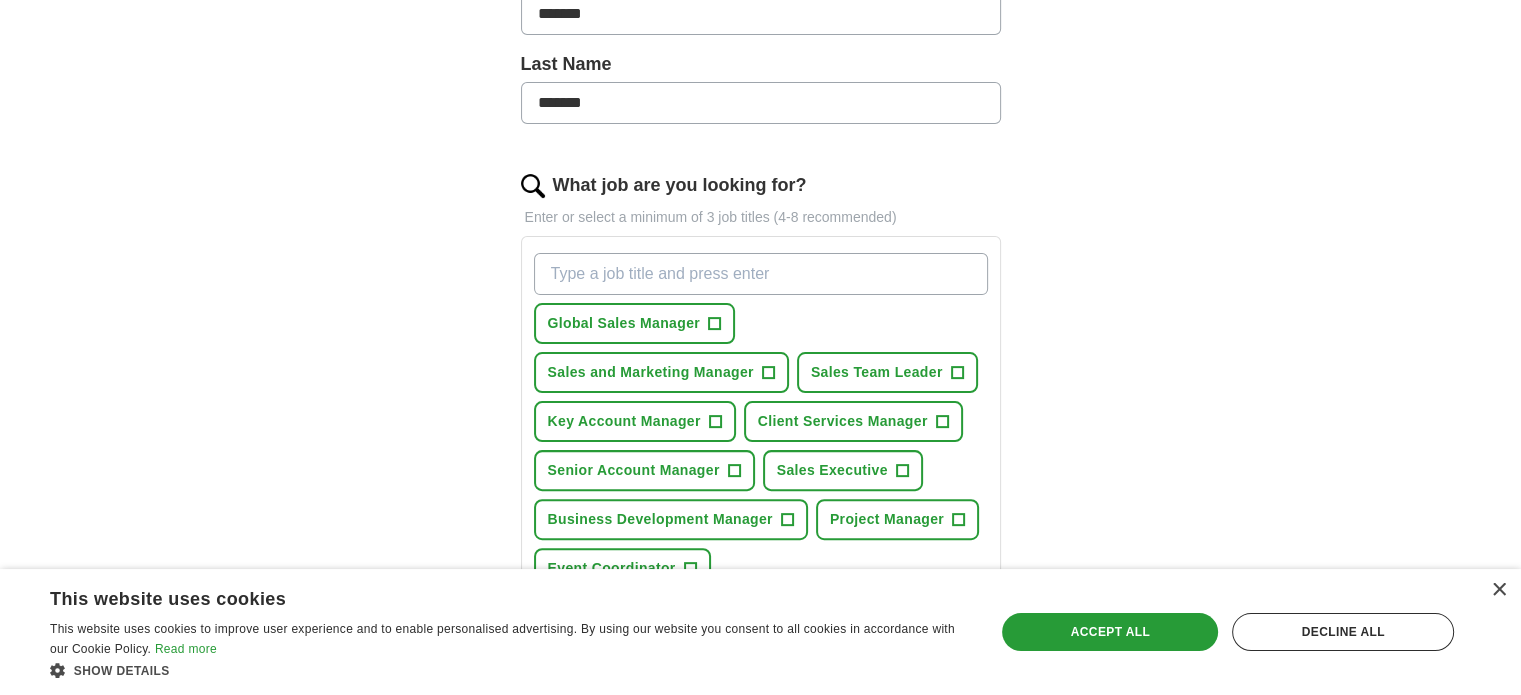 click on "What job are you looking for?" at bounding box center [761, 274] 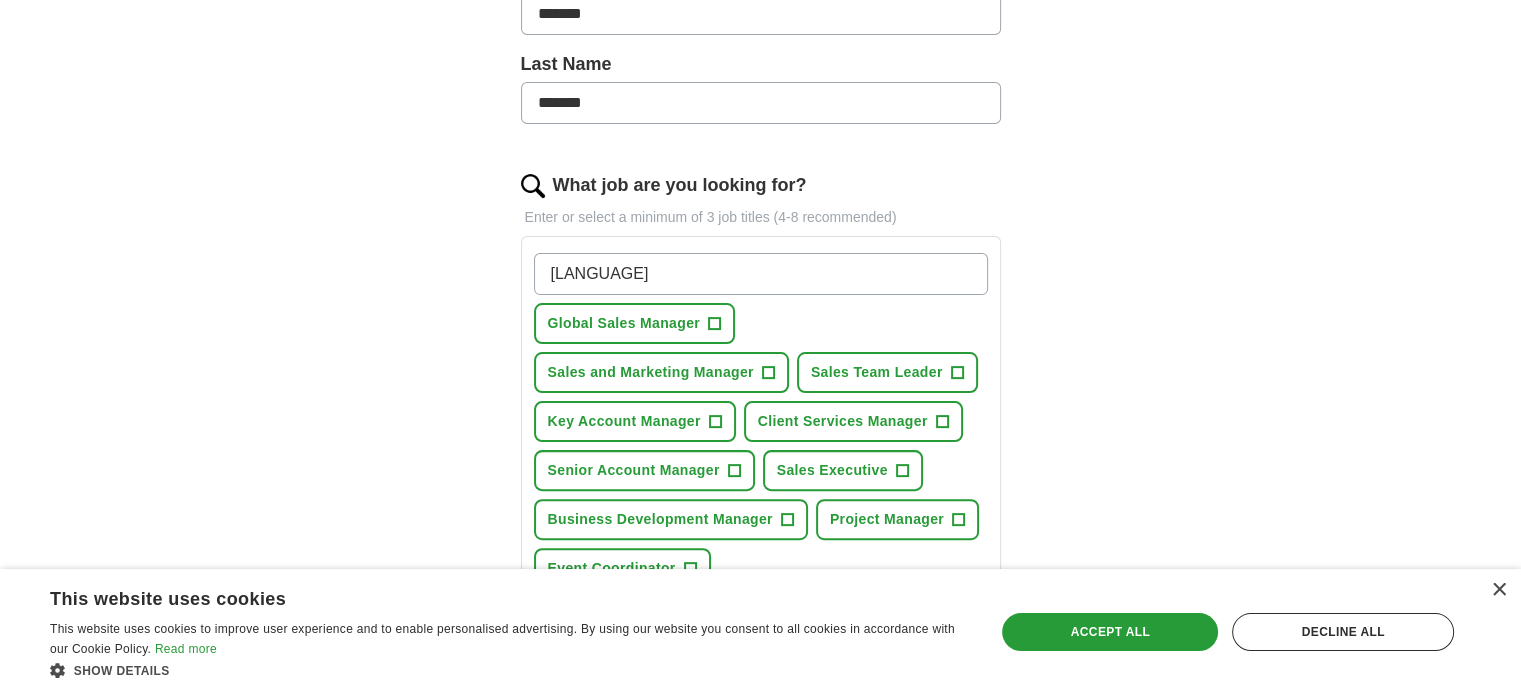 type on "Portuguese" 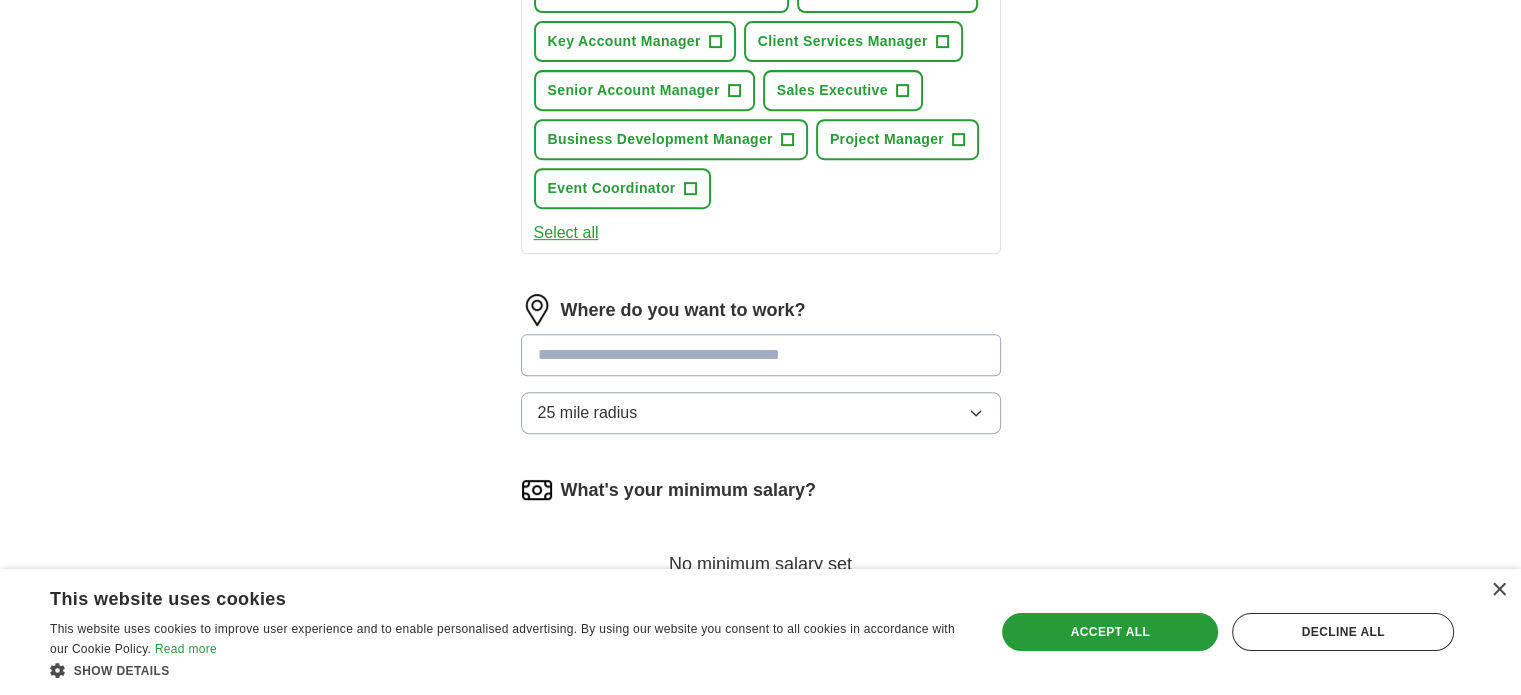 scroll, scrollTop: 1000, scrollLeft: 0, axis: vertical 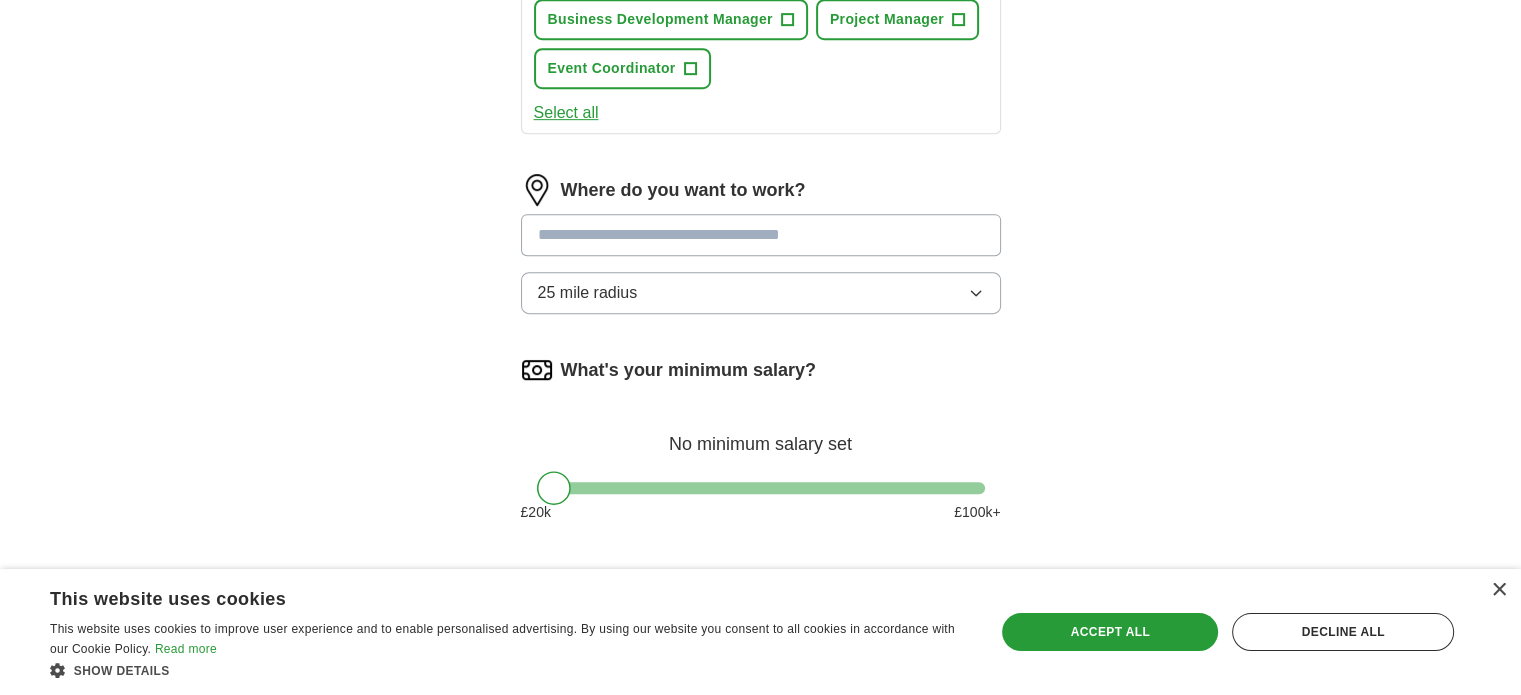 click on "Where do you want to work? 25 mile radius" at bounding box center [761, 252] 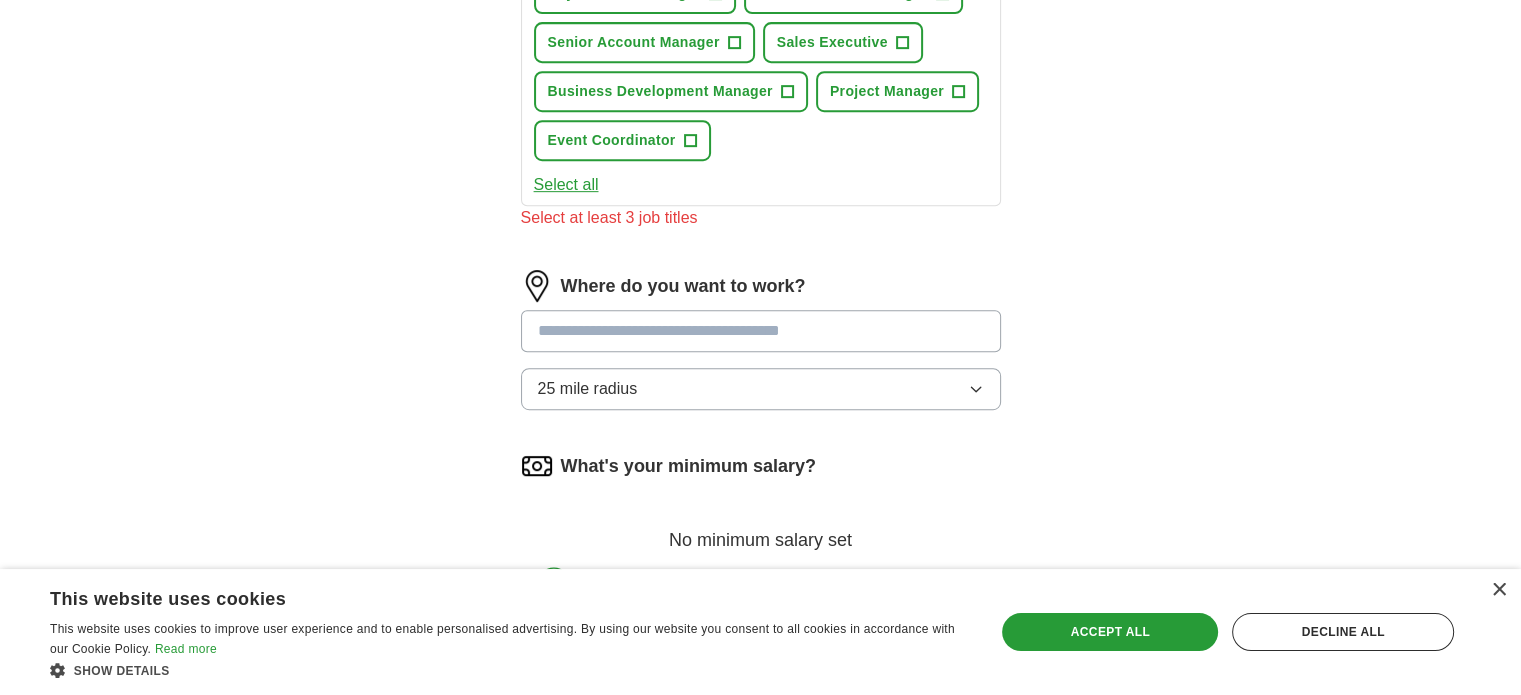 scroll, scrollTop: 500, scrollLeft: 0, axis: vertical 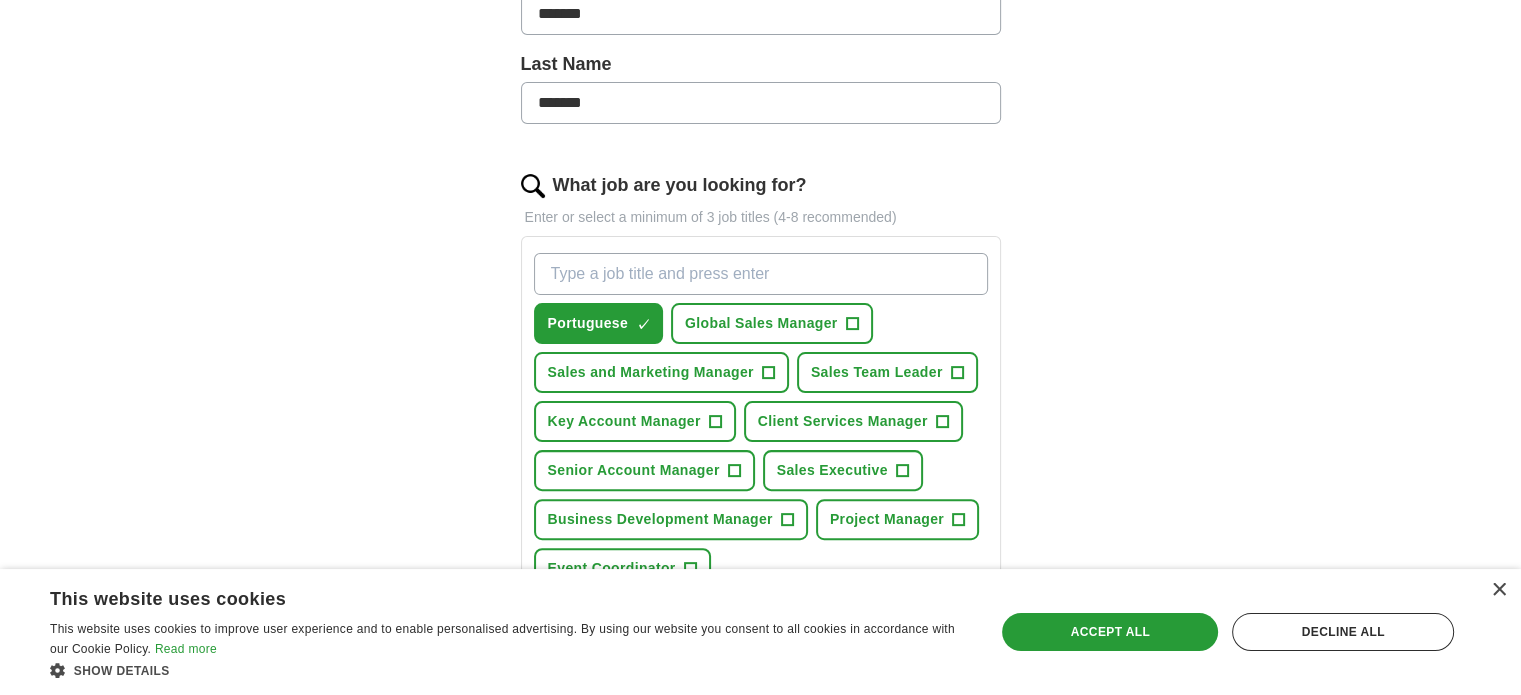 click on "What job are you looking for?" at bounding box center [761, 274] 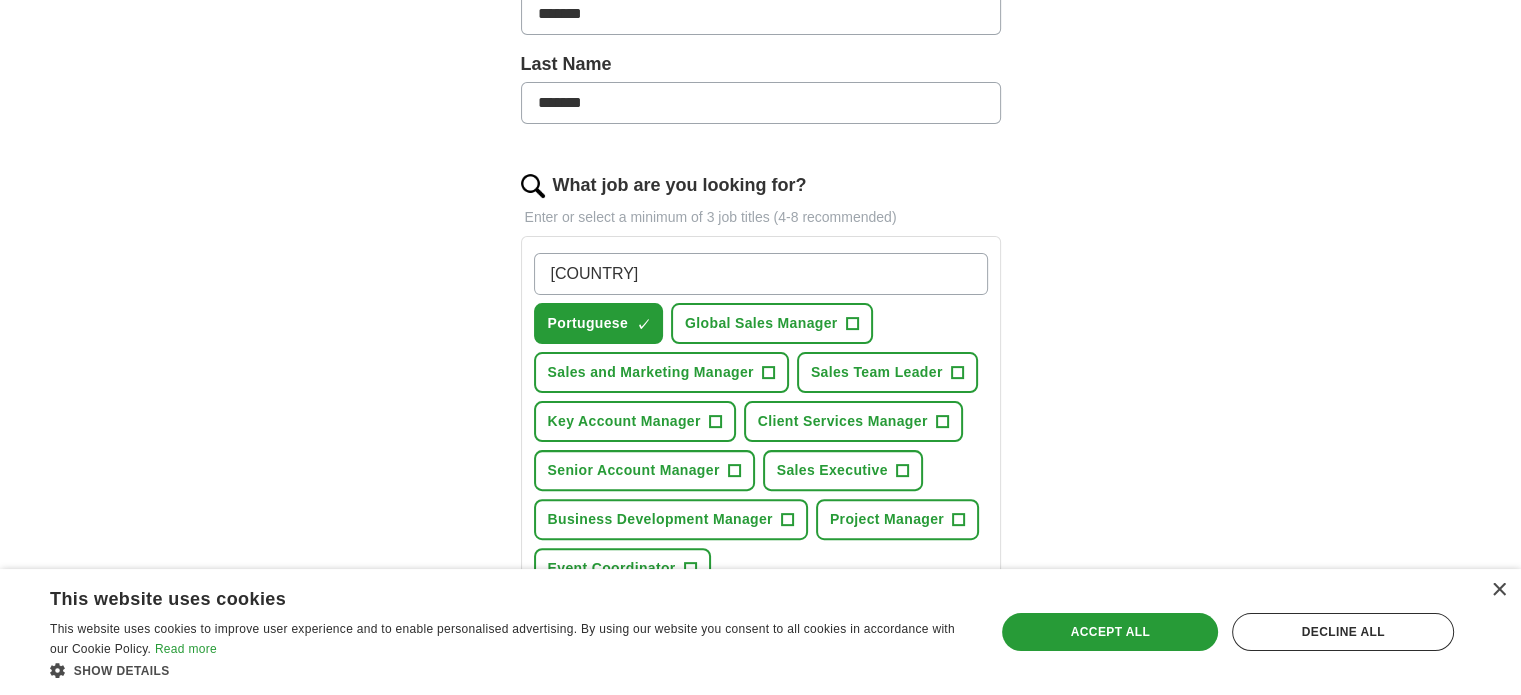type on "Brazilian" 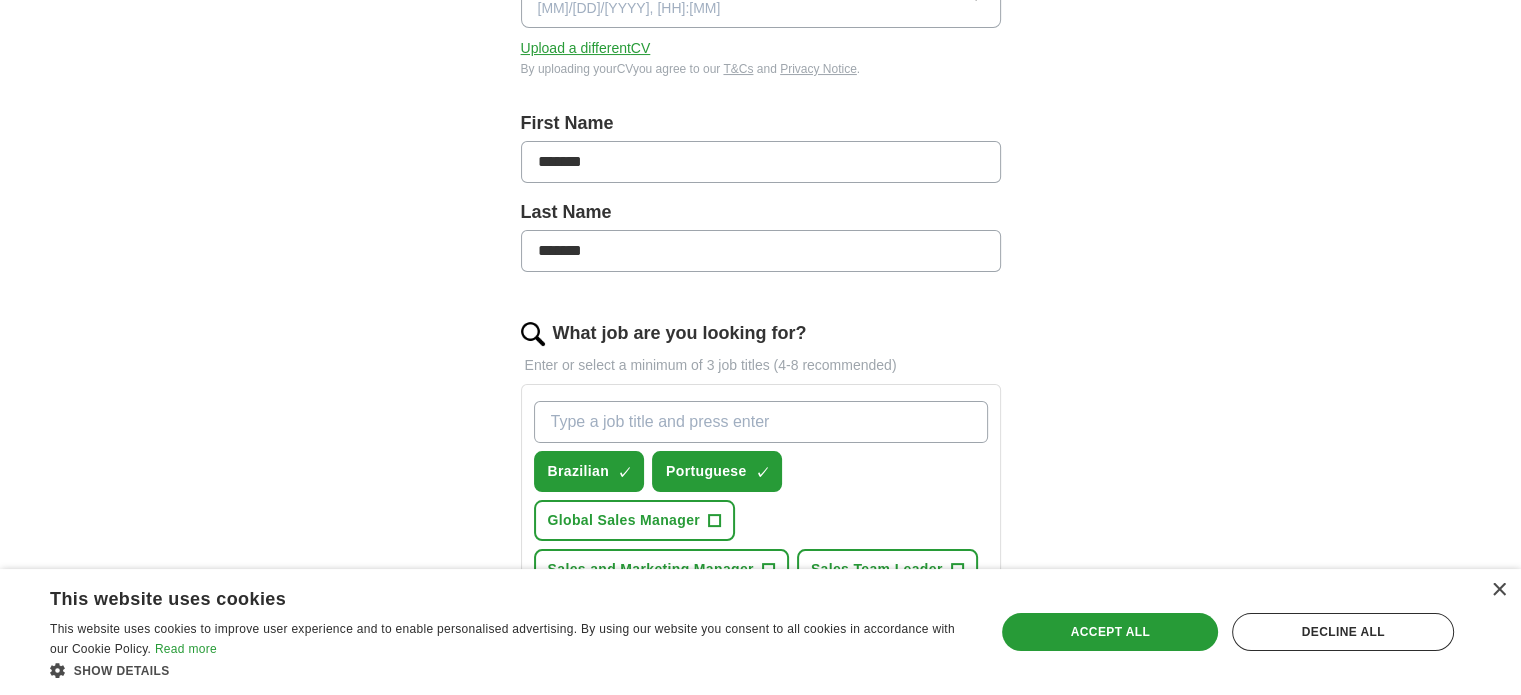 scroll, scrollTop: 500, scrollLeft: 0, axis: vertical 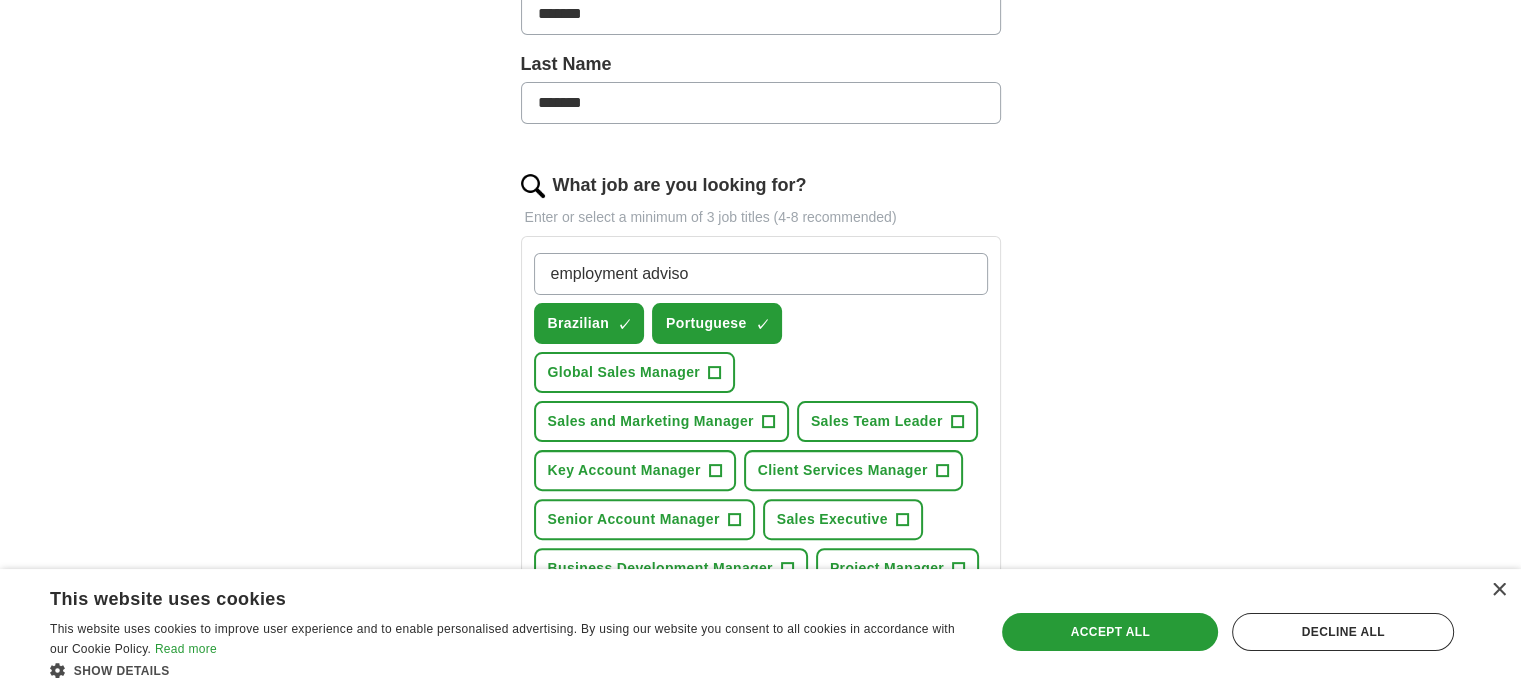type on "employment advisor" 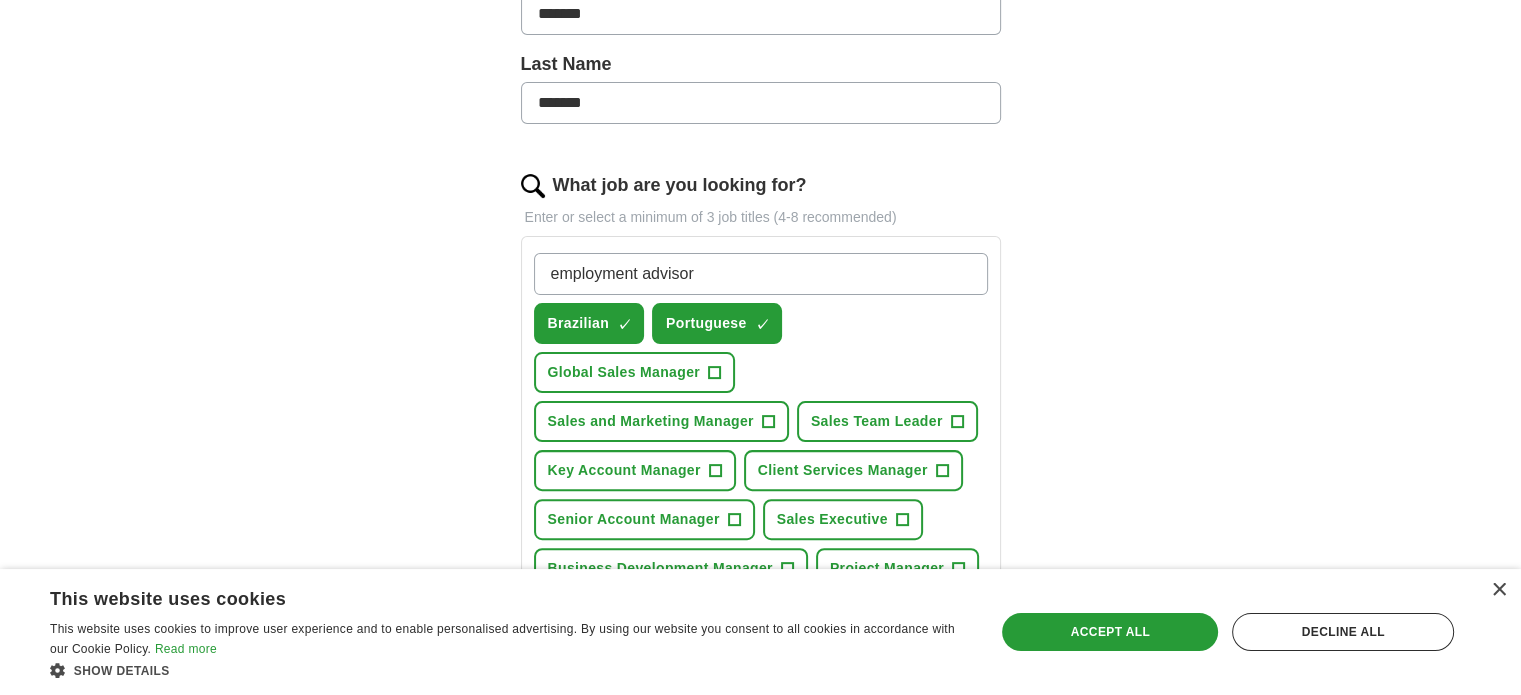 type 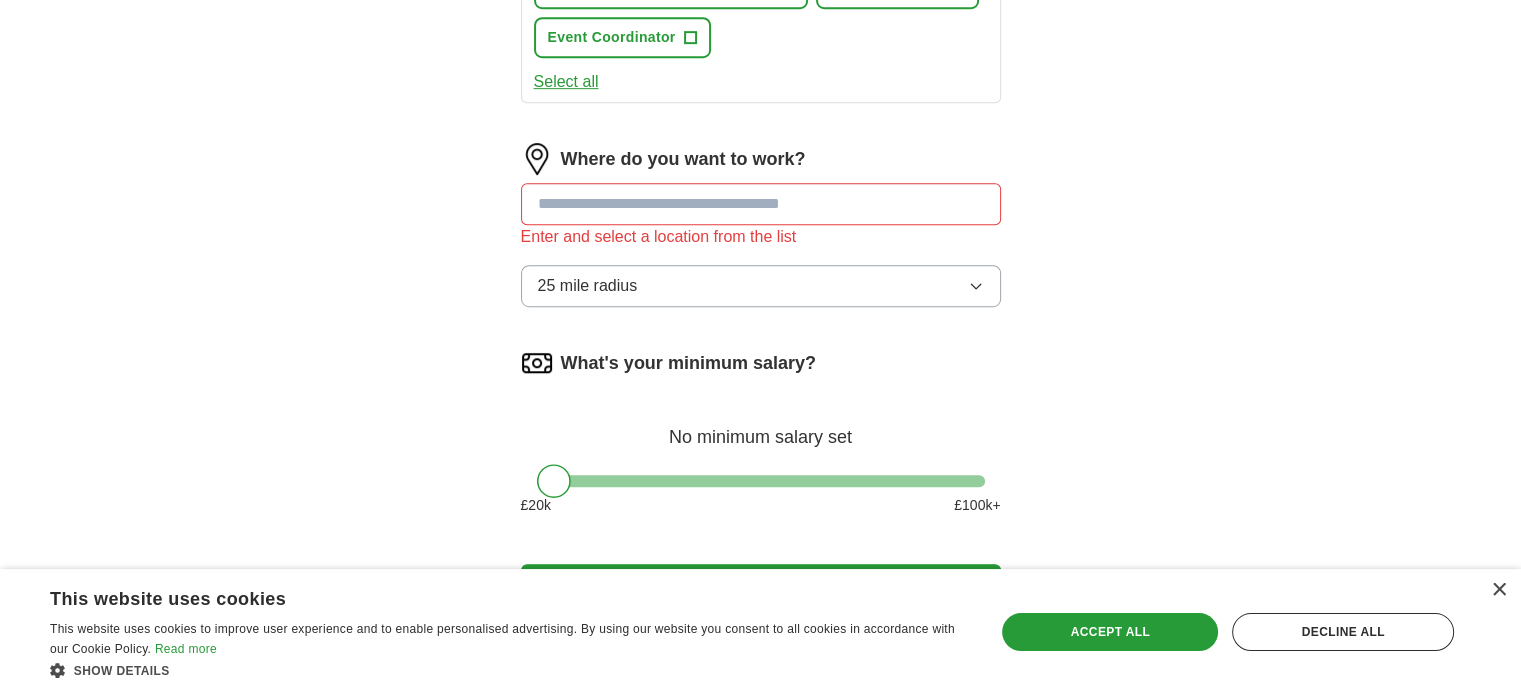 scroll, scrollTop: 1100, scrollLeft: 0, axis: vertical 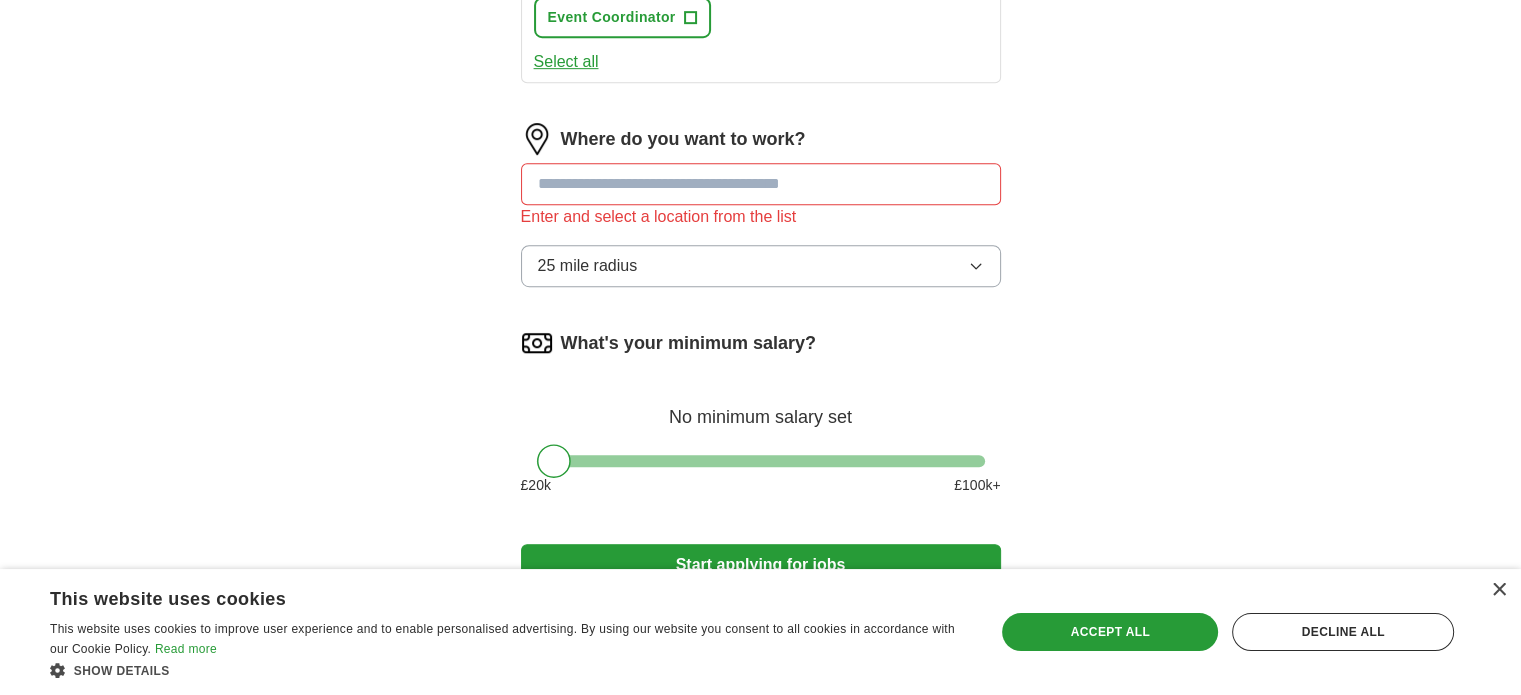 click at bounding box center (761, 184) 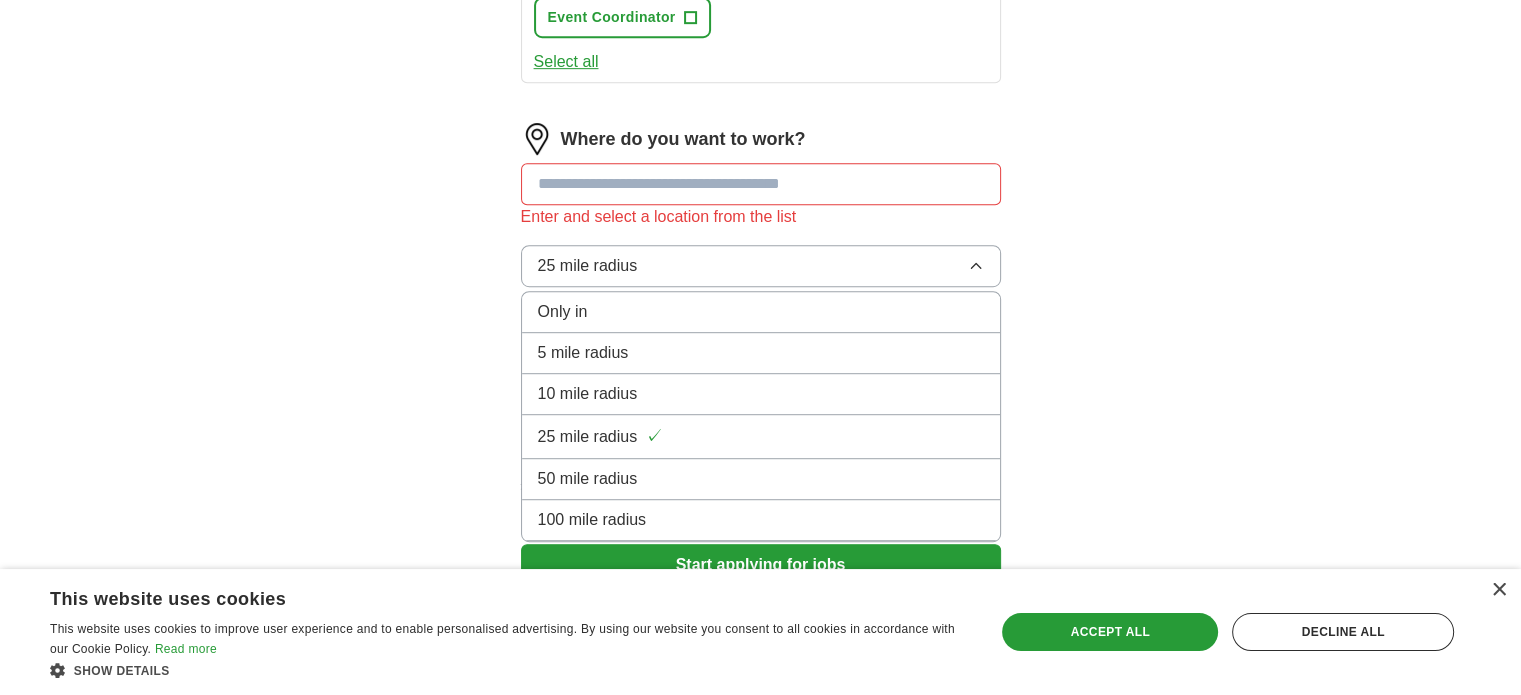 click on "5 mile radius" at bounding box center (583, 353) 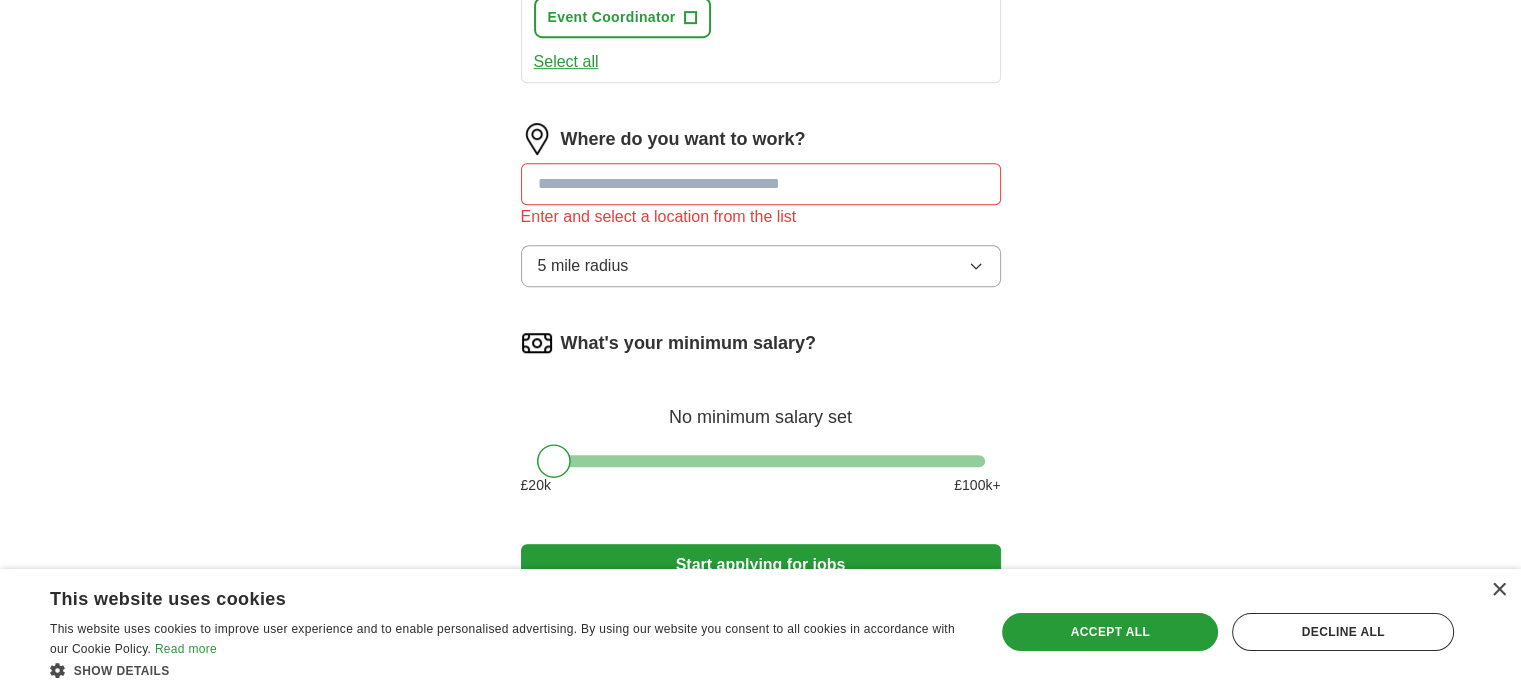 click on "5 mile radius" at bounding box center (583, 266) 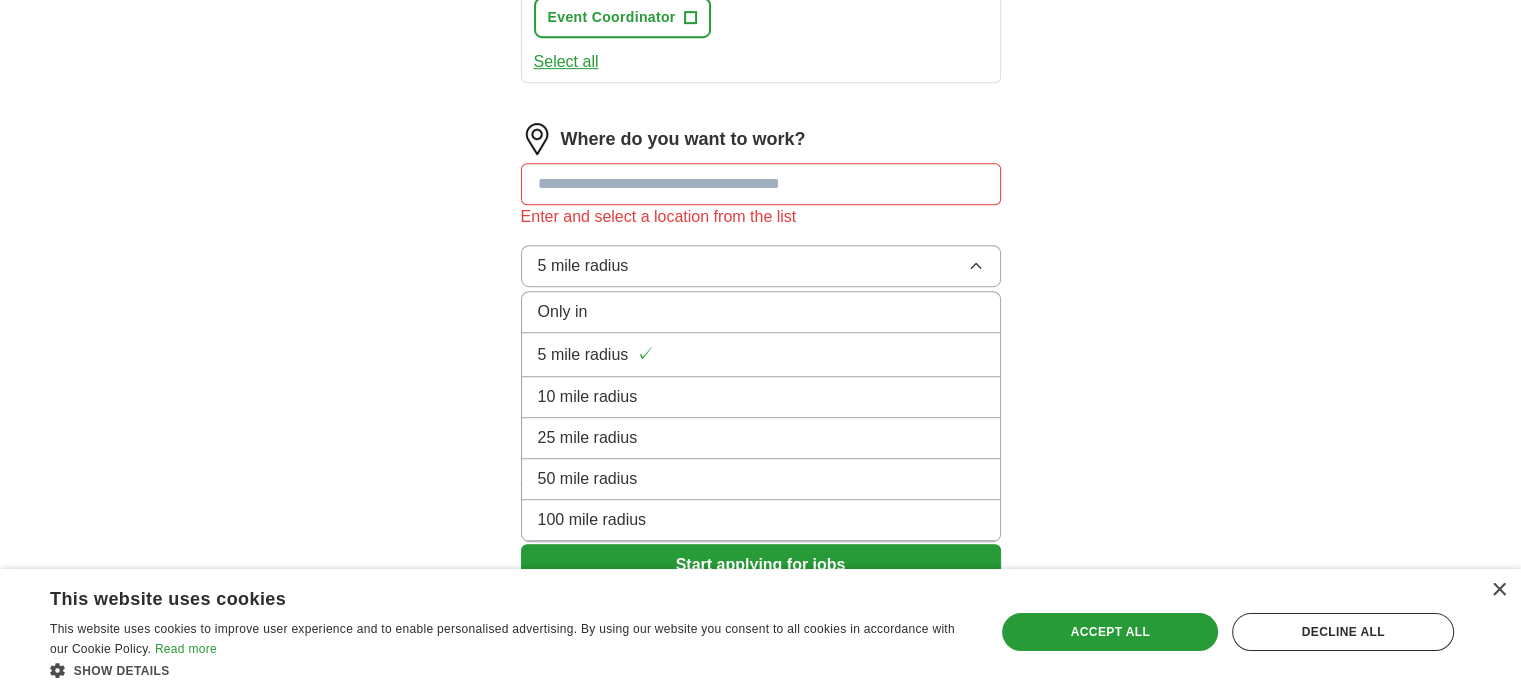 click on "10 mile radius" at bounding box center (588, 397) 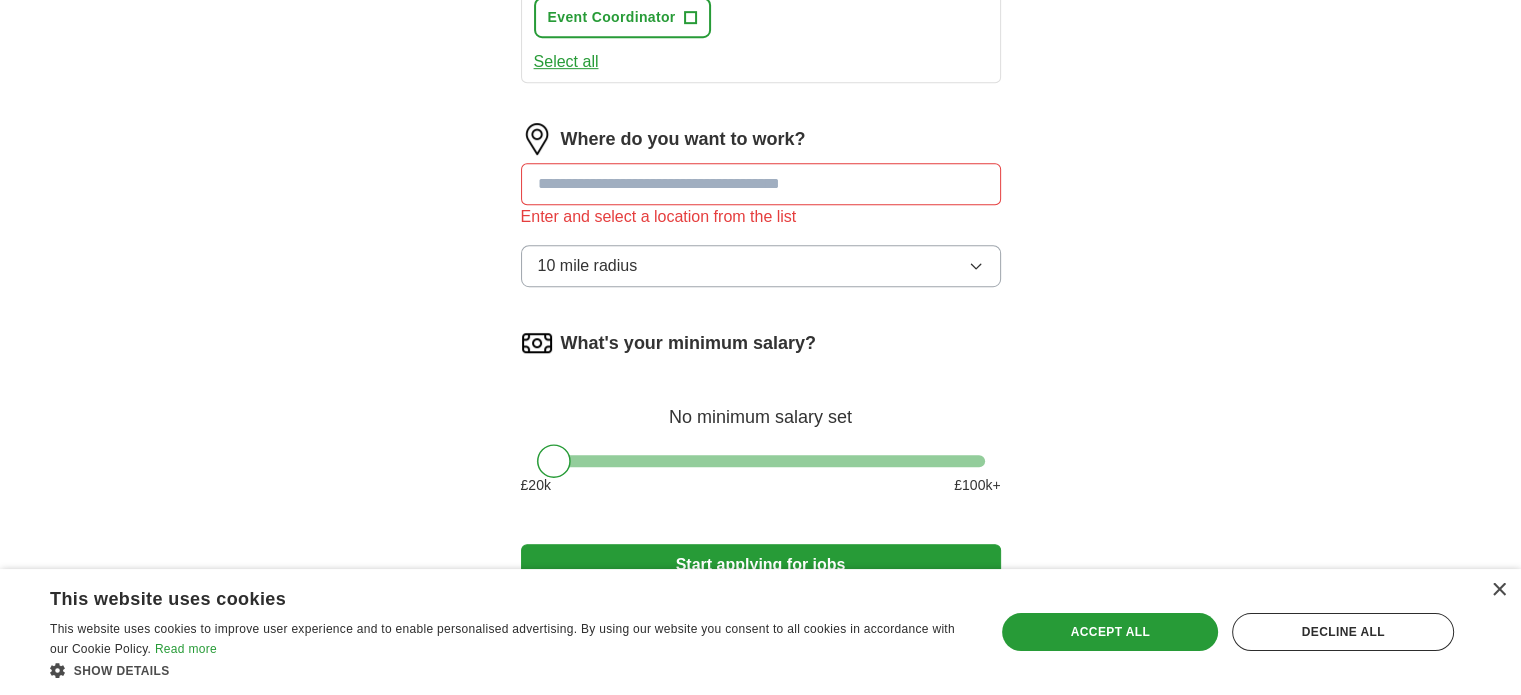click at bounding box center [761, 184] 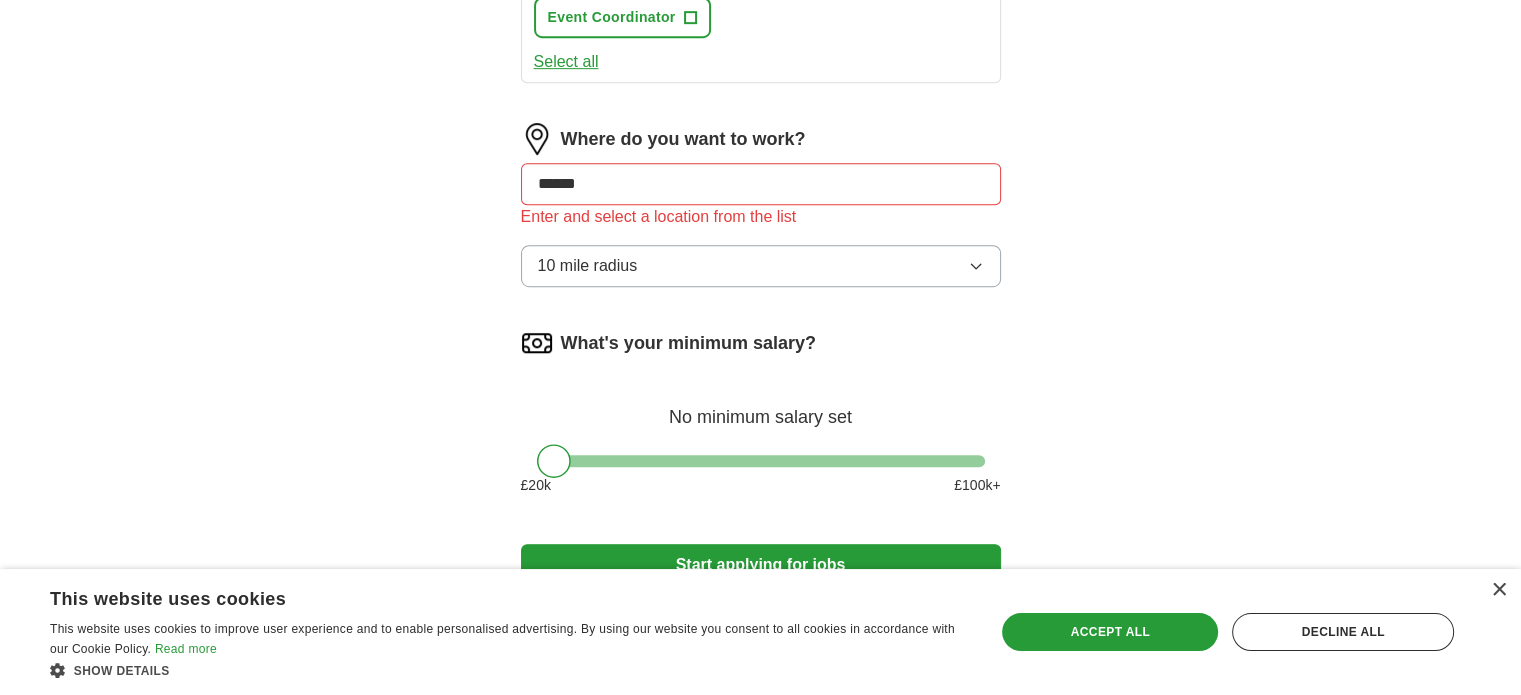 click on "******" at bounding box center (761, 184) 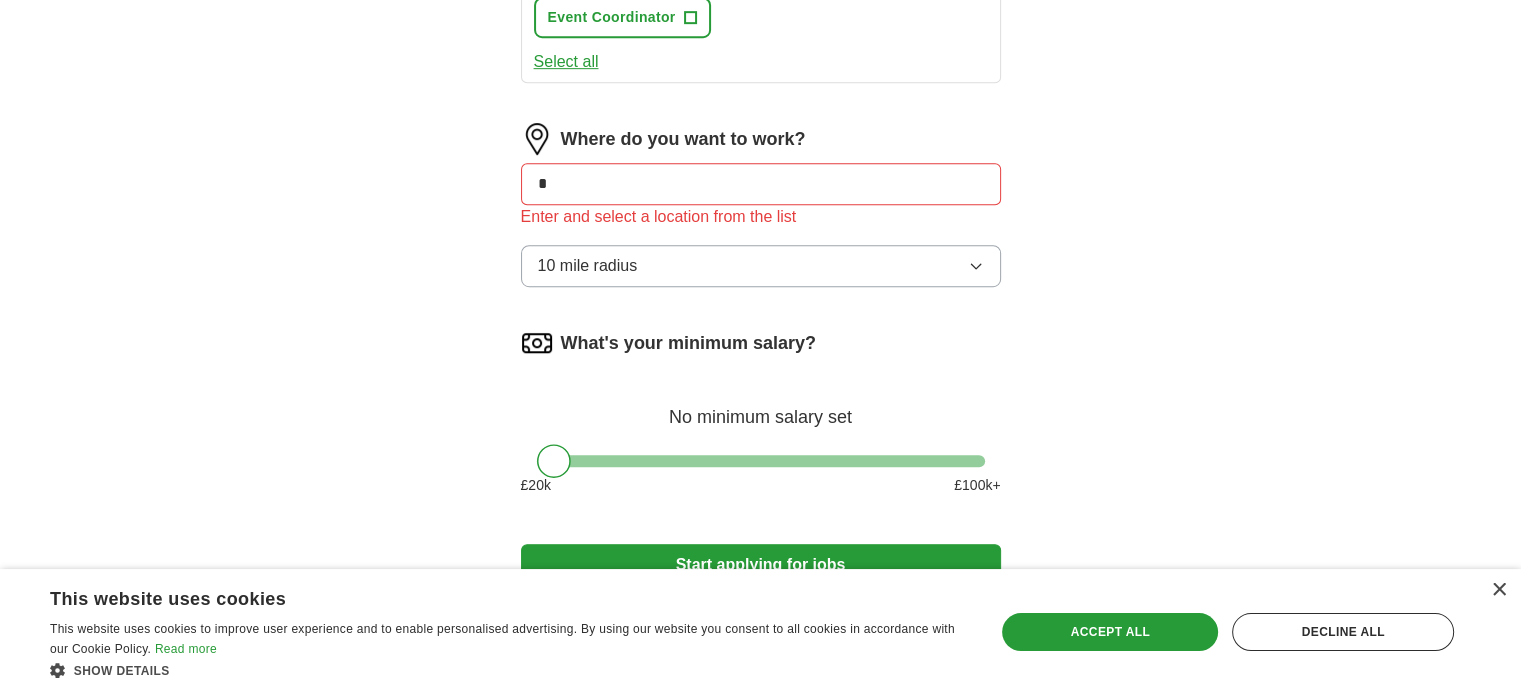 type on "*" 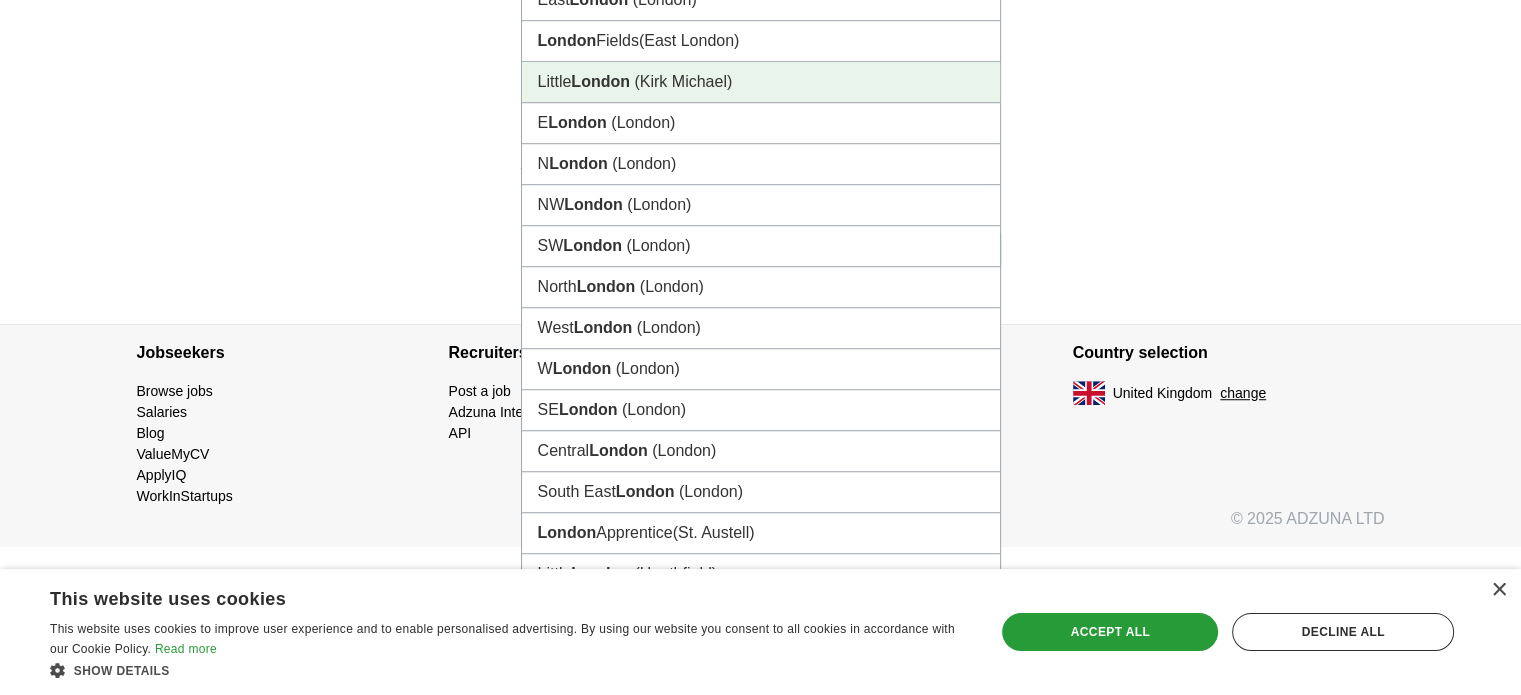 scroll, scrollTop: 1426, scrollLeft: 0, axis: vertical 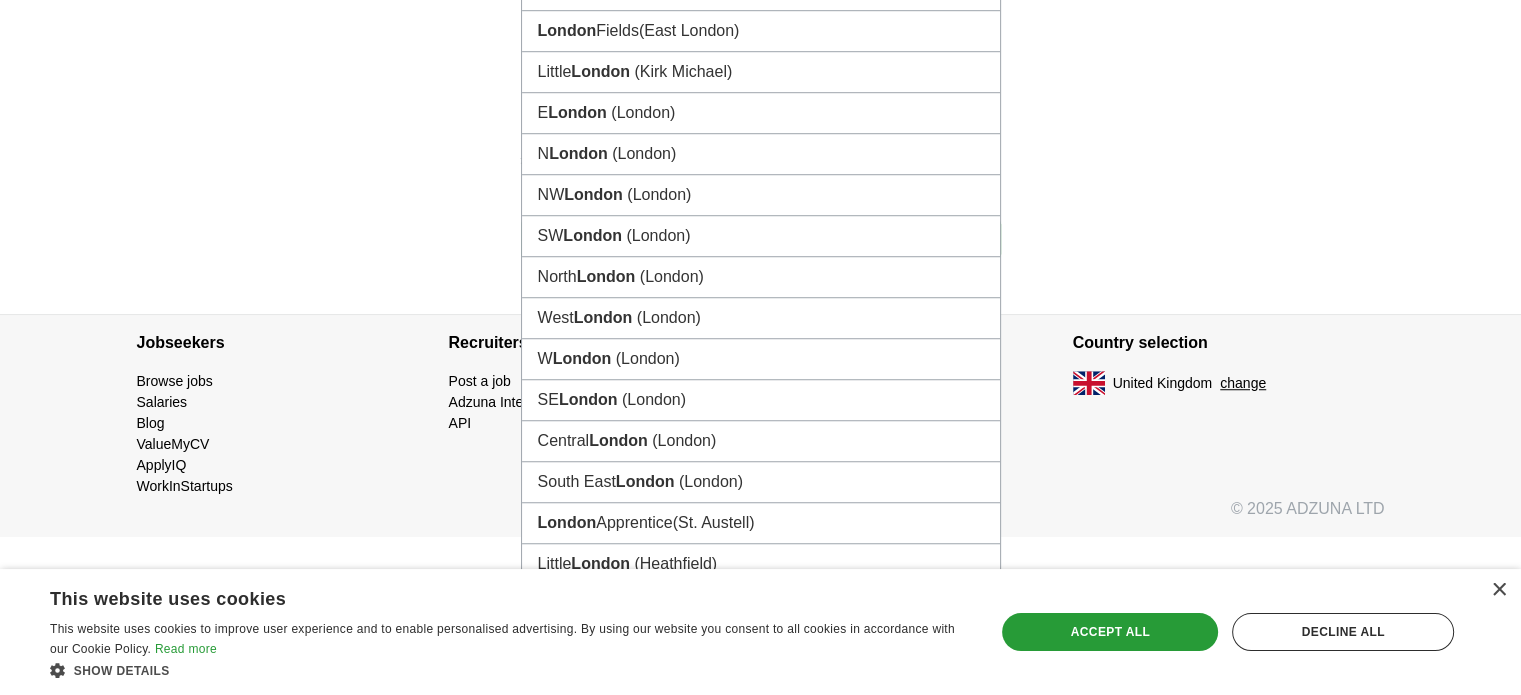 type on "******" 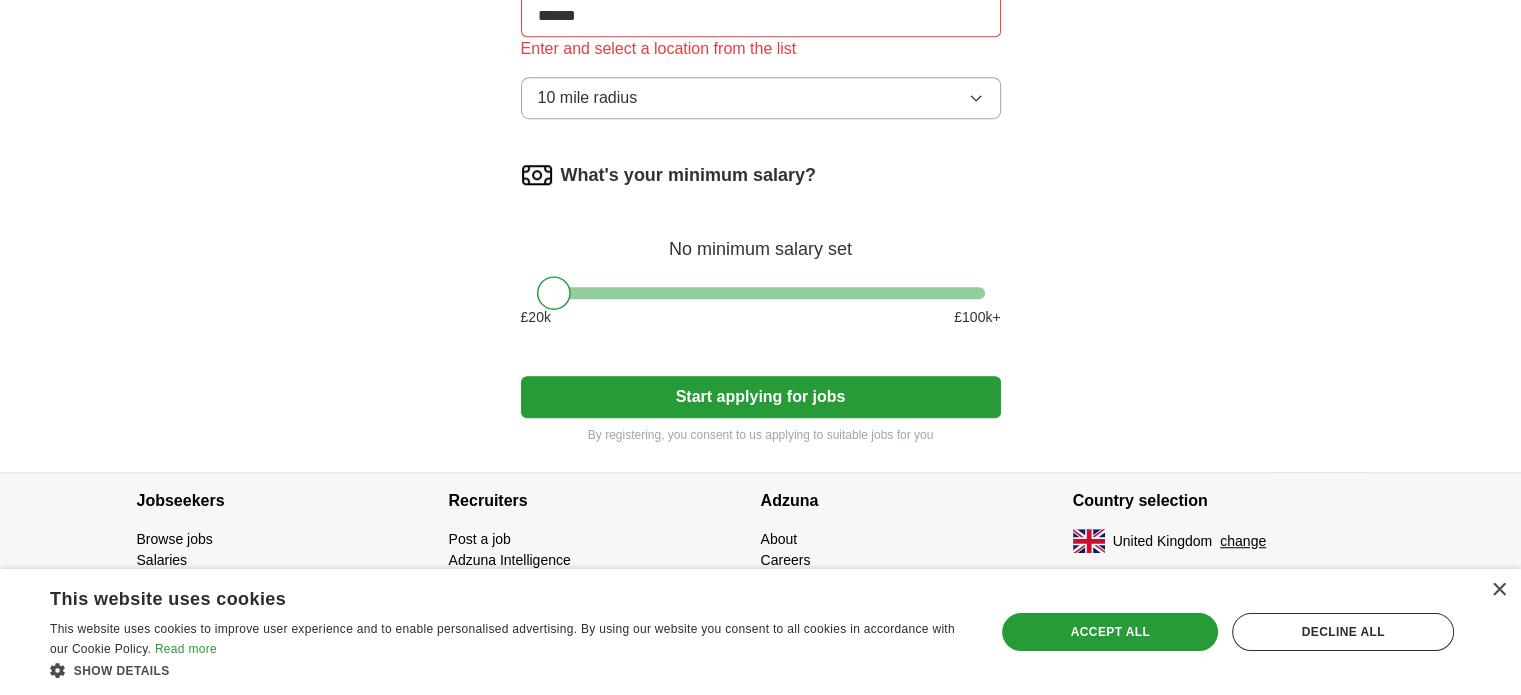 scroll, scrollTop: 1426, scrollLeft: 0, axis: vertical 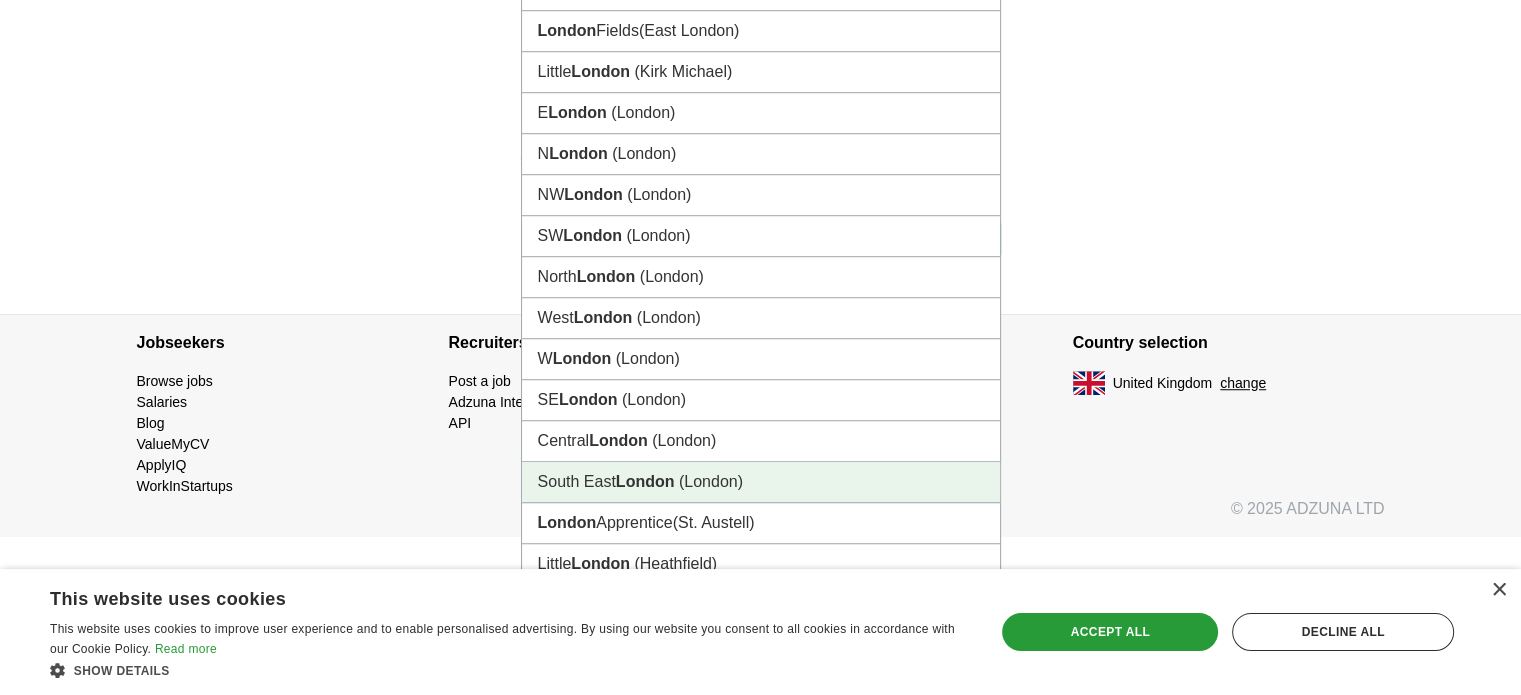 click on "[REGION] [CITY] ([CITY])" at bounding box center [761, 482] 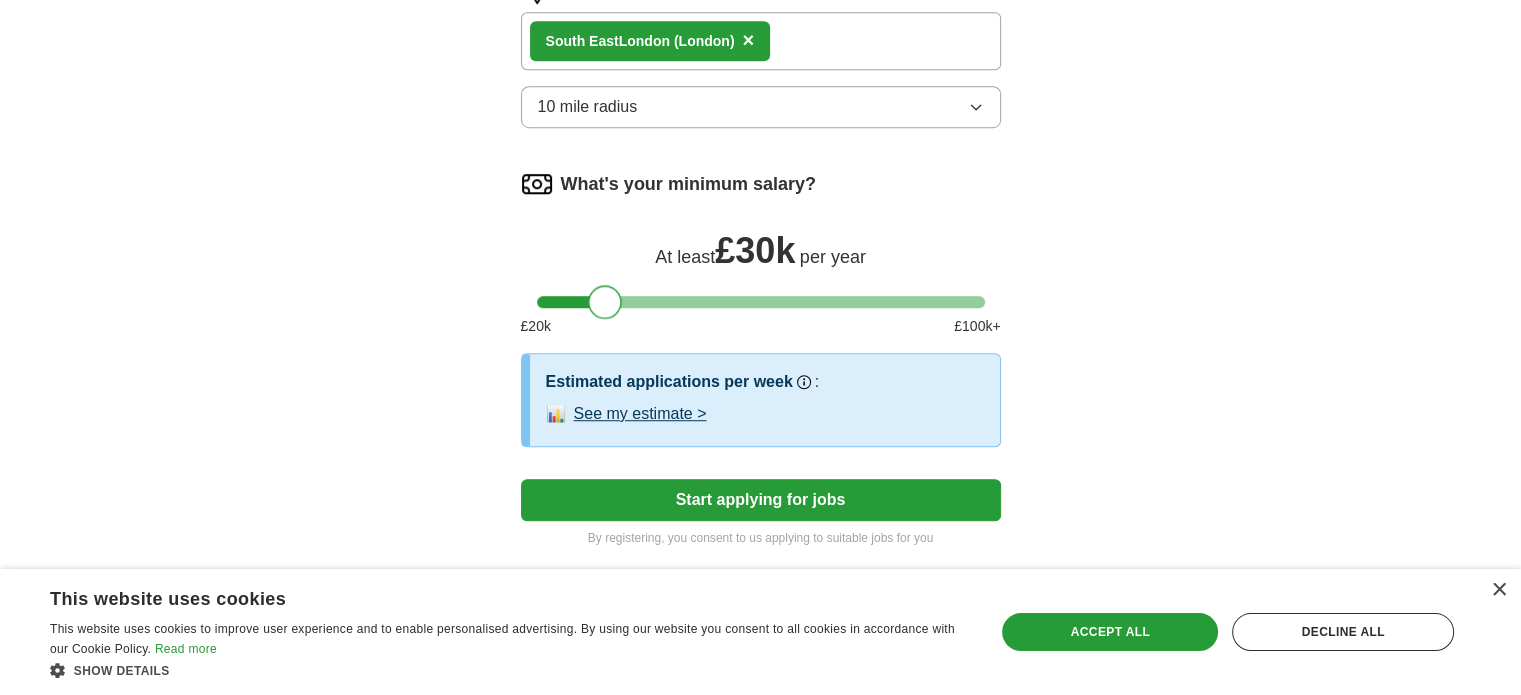 drag, startPoint x: 548, startPoint y: 294, endPoint x: 600, endPoint y: 296, distance: 52.03845 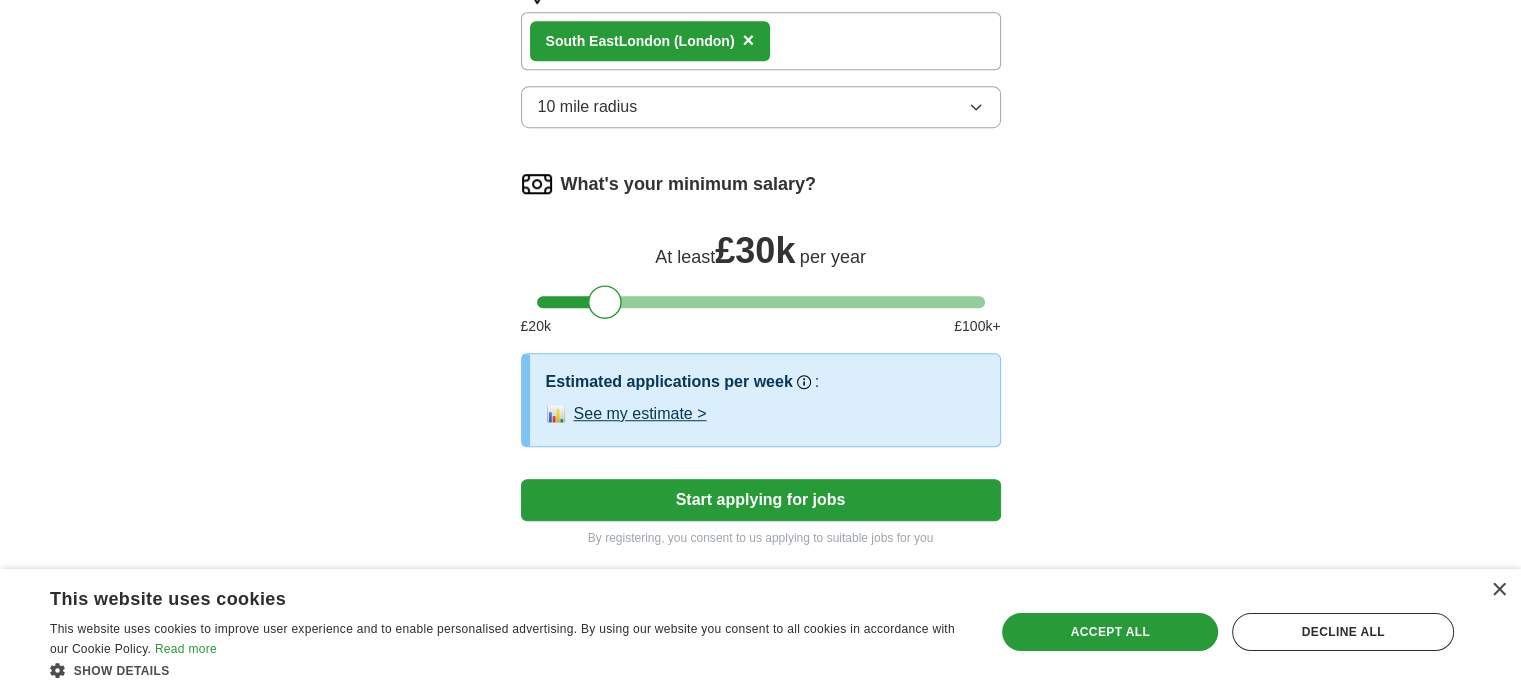 click on "Start applying for jobs" at bounding box center (761, 500) 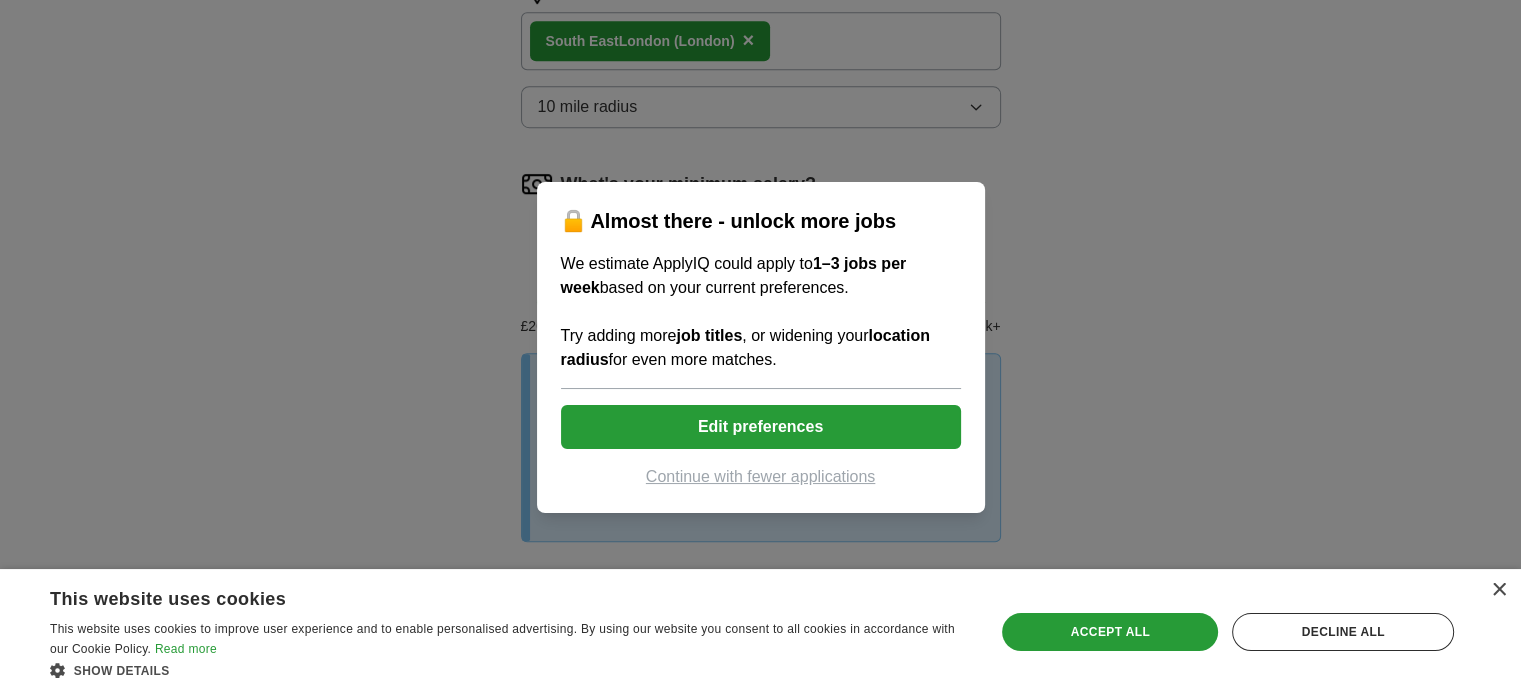 click on "Edit preferences" at bounding box center (761, 427) 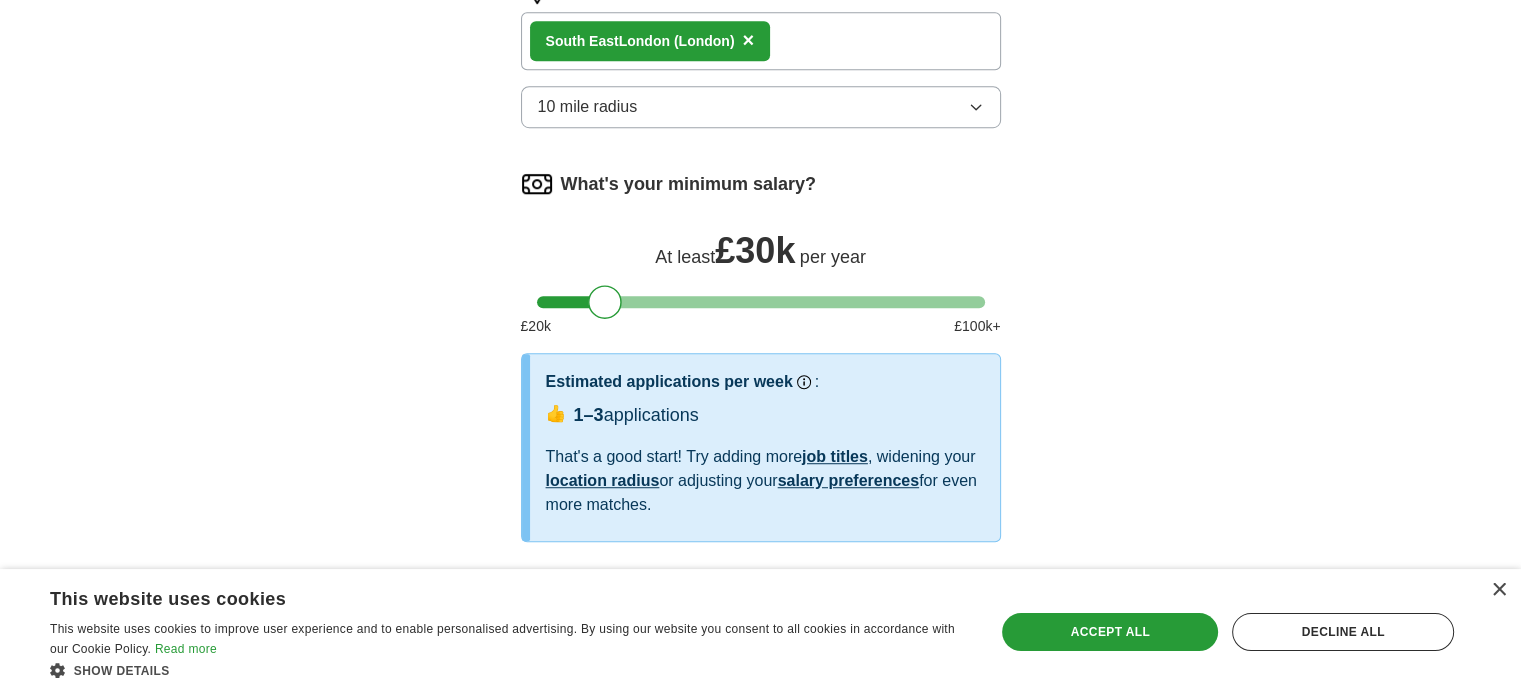 scroll, scrollTop: 1439, scrollLeft: 0, axis: vertical 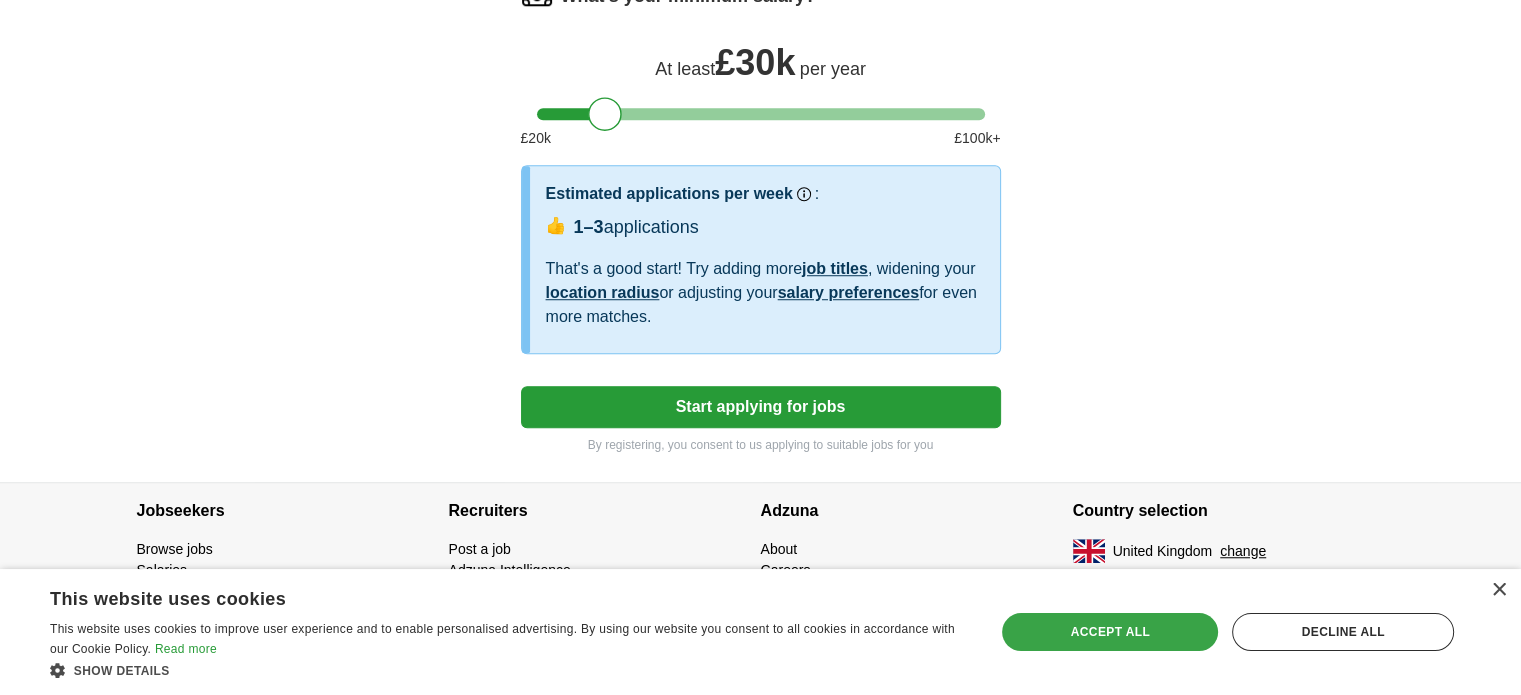 click on "Accept all" at bounding box center (1110, 632) 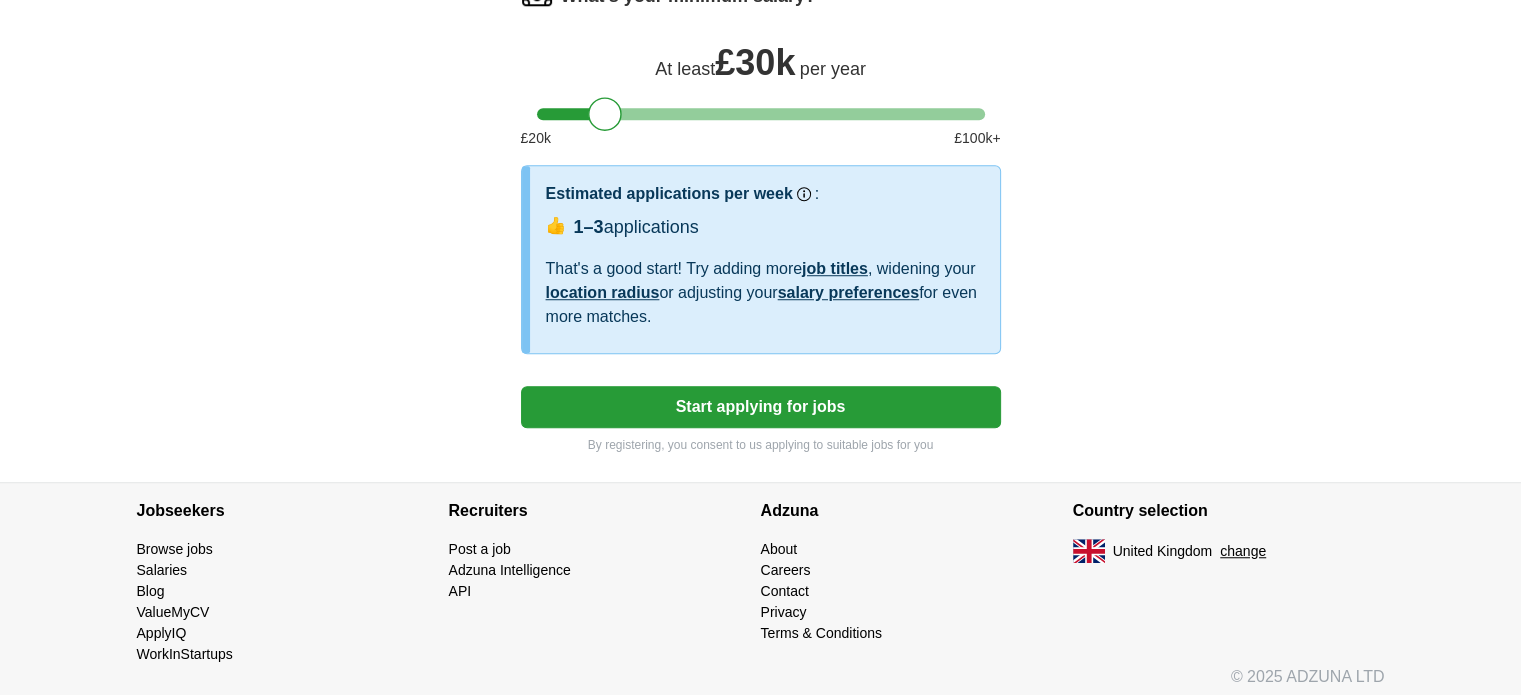 click on "Start applying for jobs" at bounding box center [761, 407] 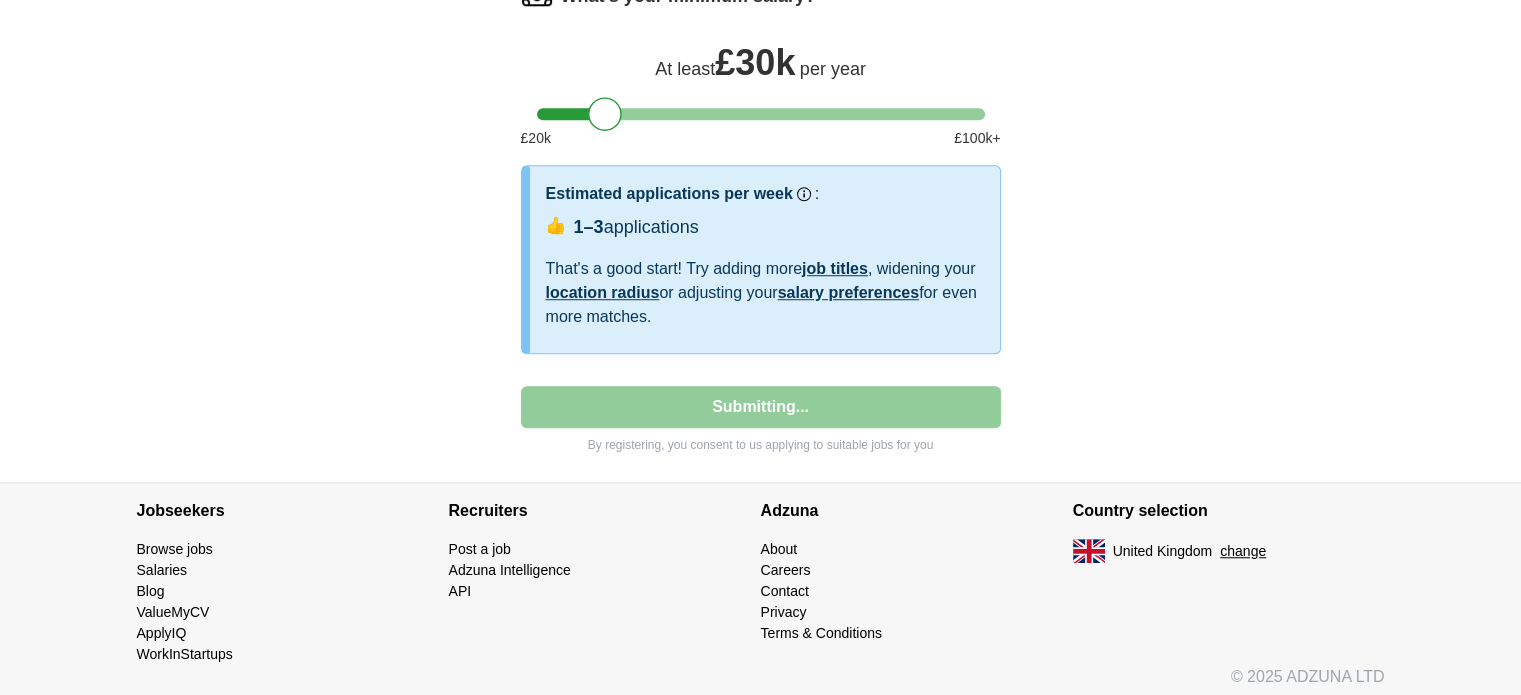 select on "**" 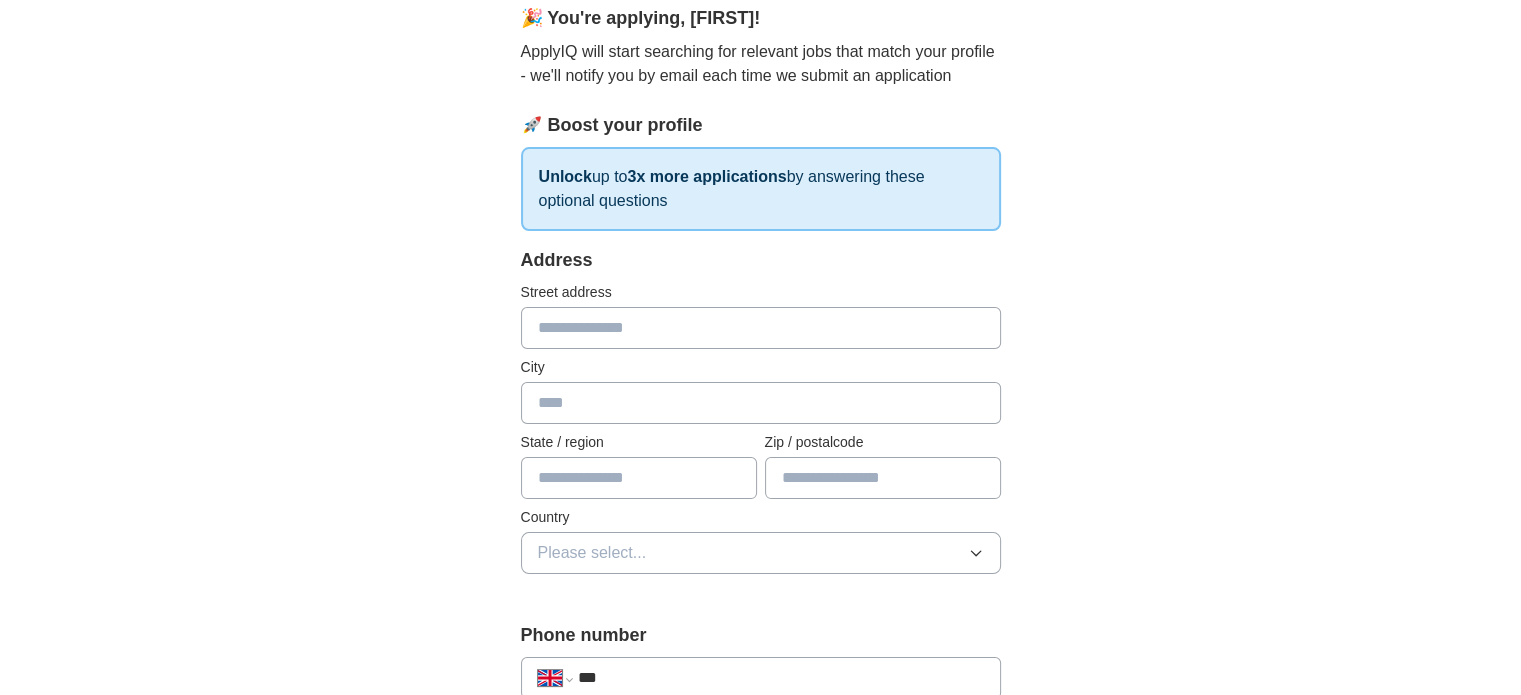 scroll, scrollTop: 200, scrollLeft: 0, axis: vertical 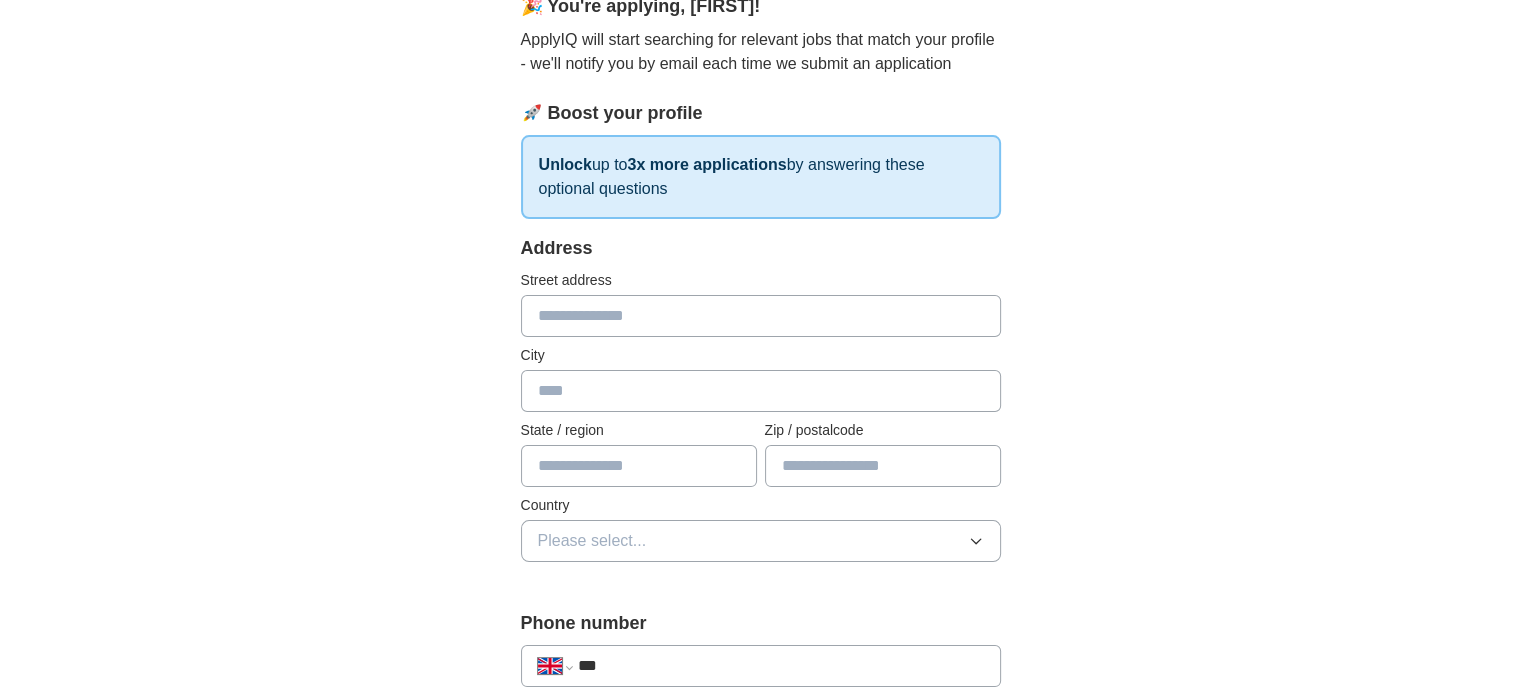 click at bounding box center [761, 316] 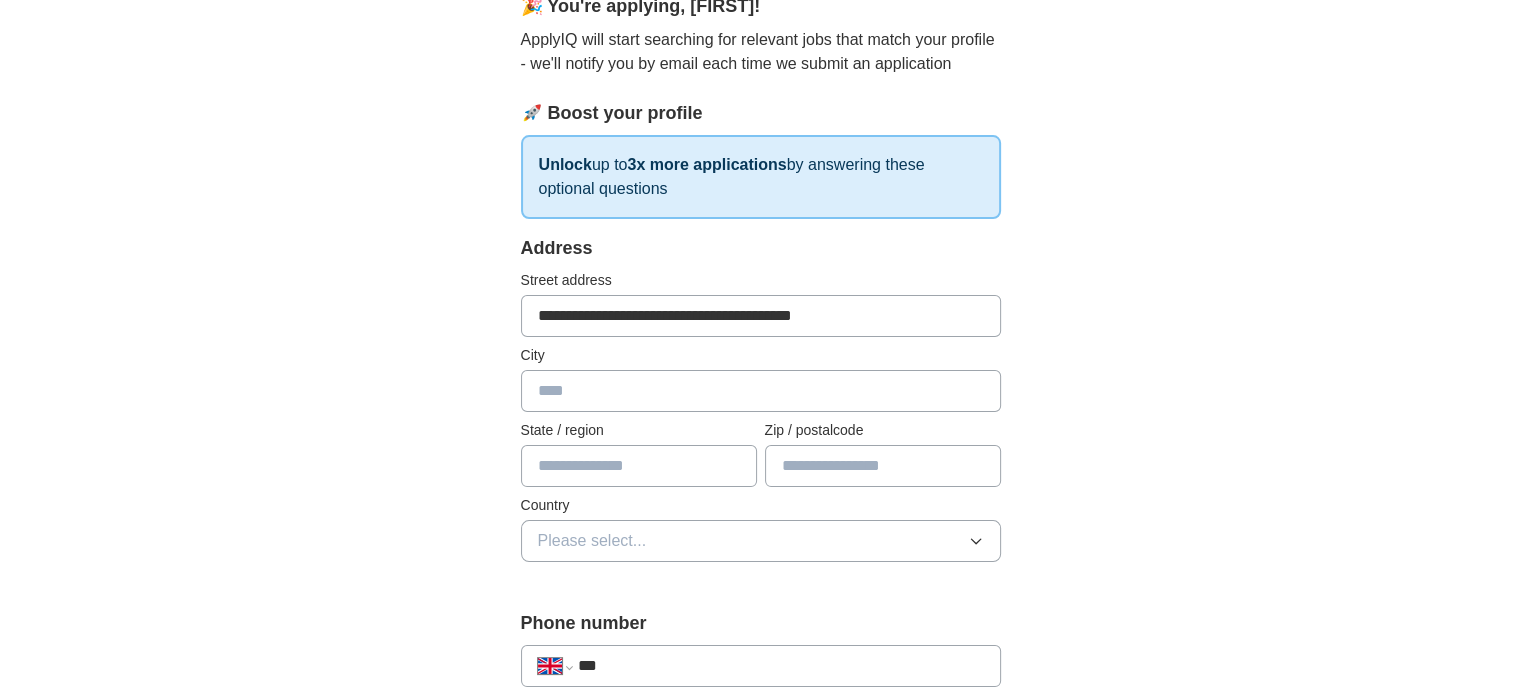 type on "******" 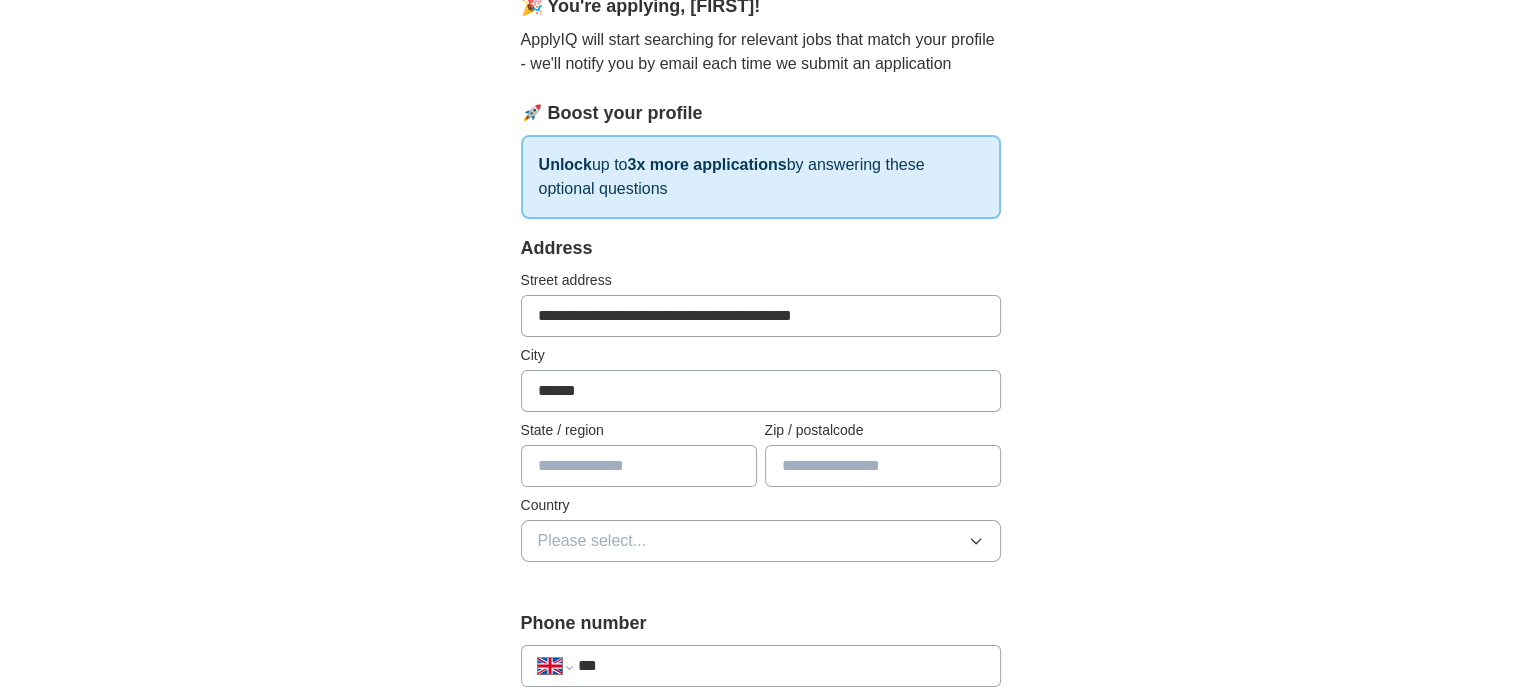 type on "*******" 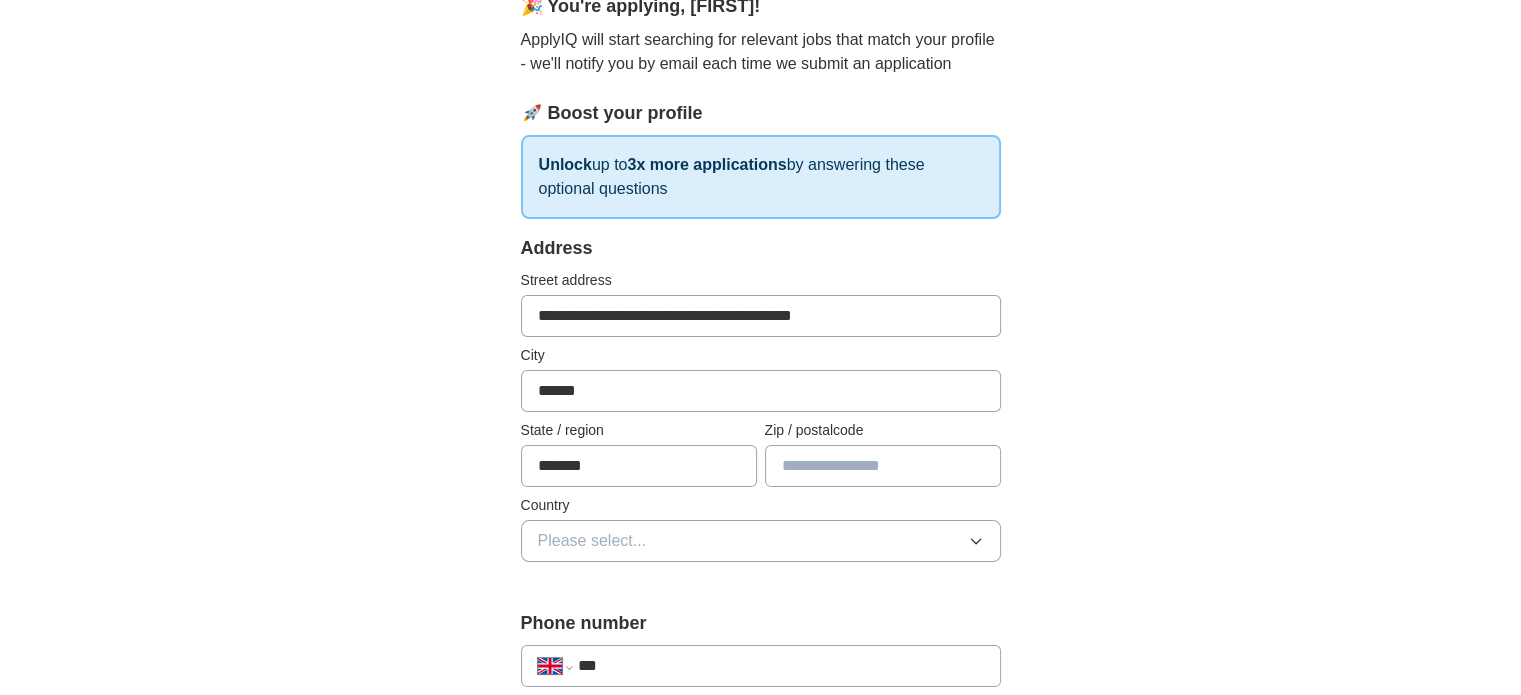 type on "********" 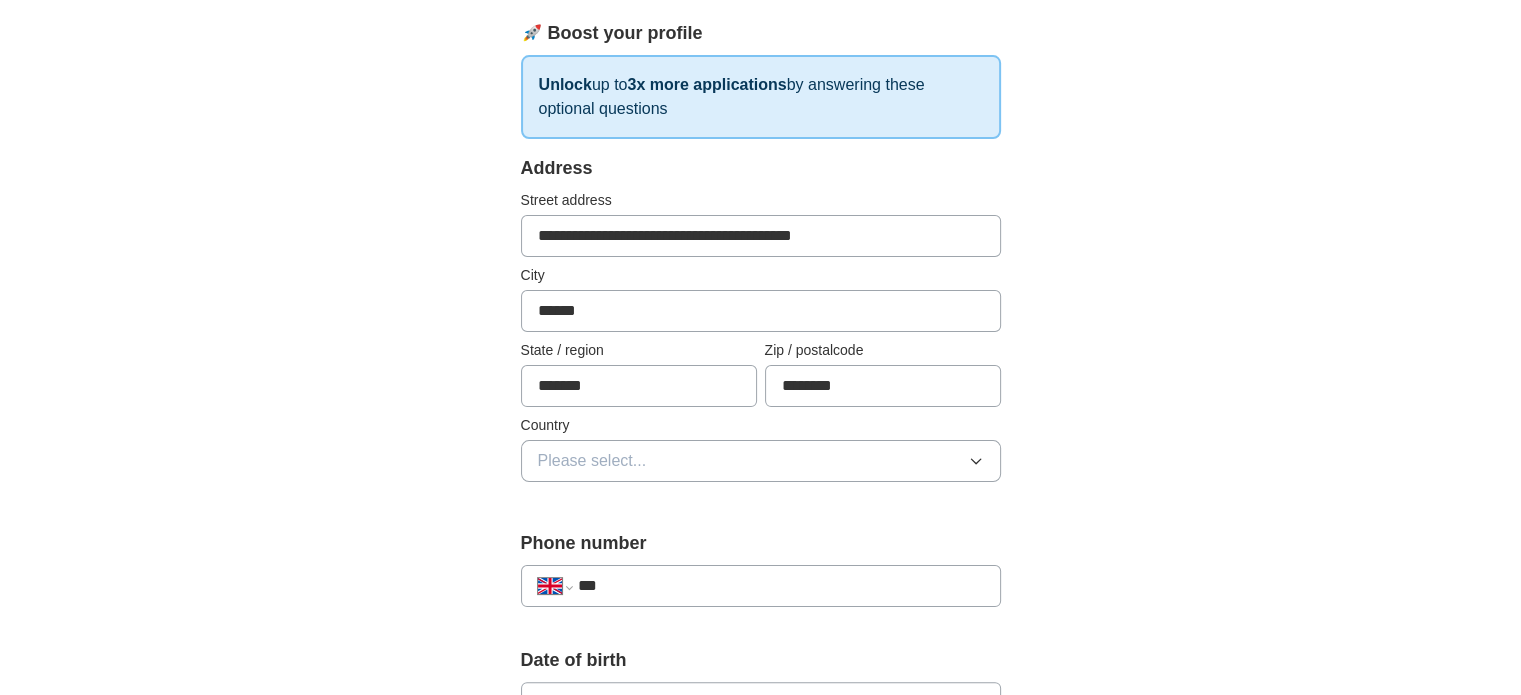 scroll, scrollTop: 400, scrollLeft: 0, axis: vertical 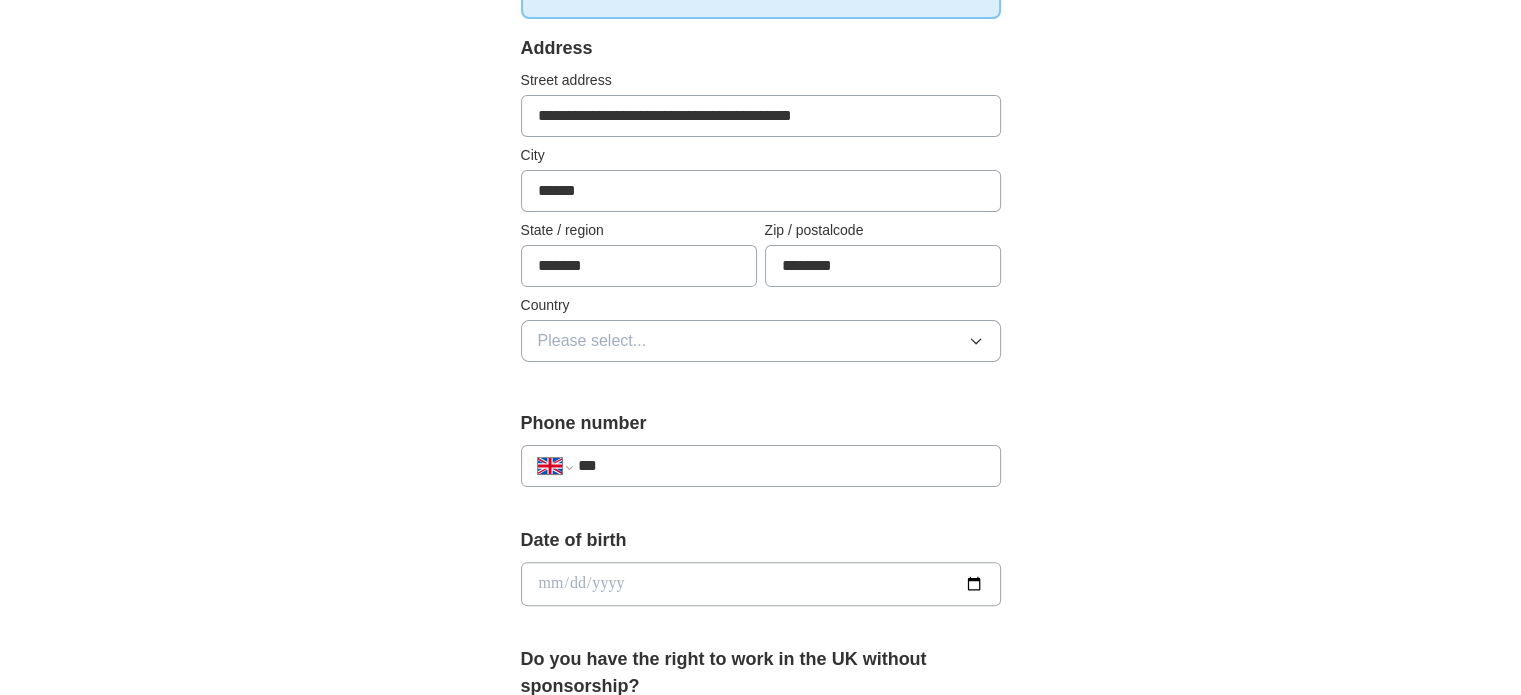 click on "Please select..." at bounding box center [592, 341] 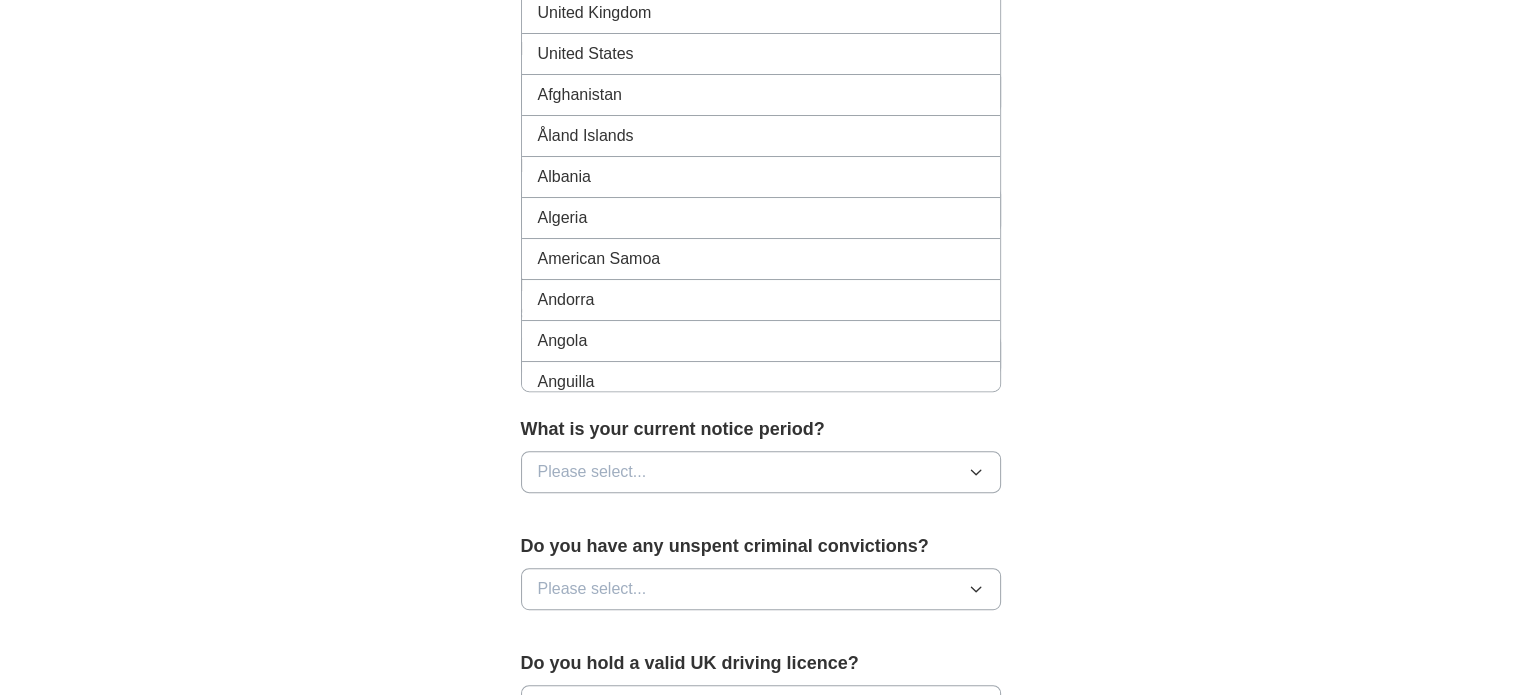 scroll, scrollTop: 500, scrollLeft: 0, axis: vertical 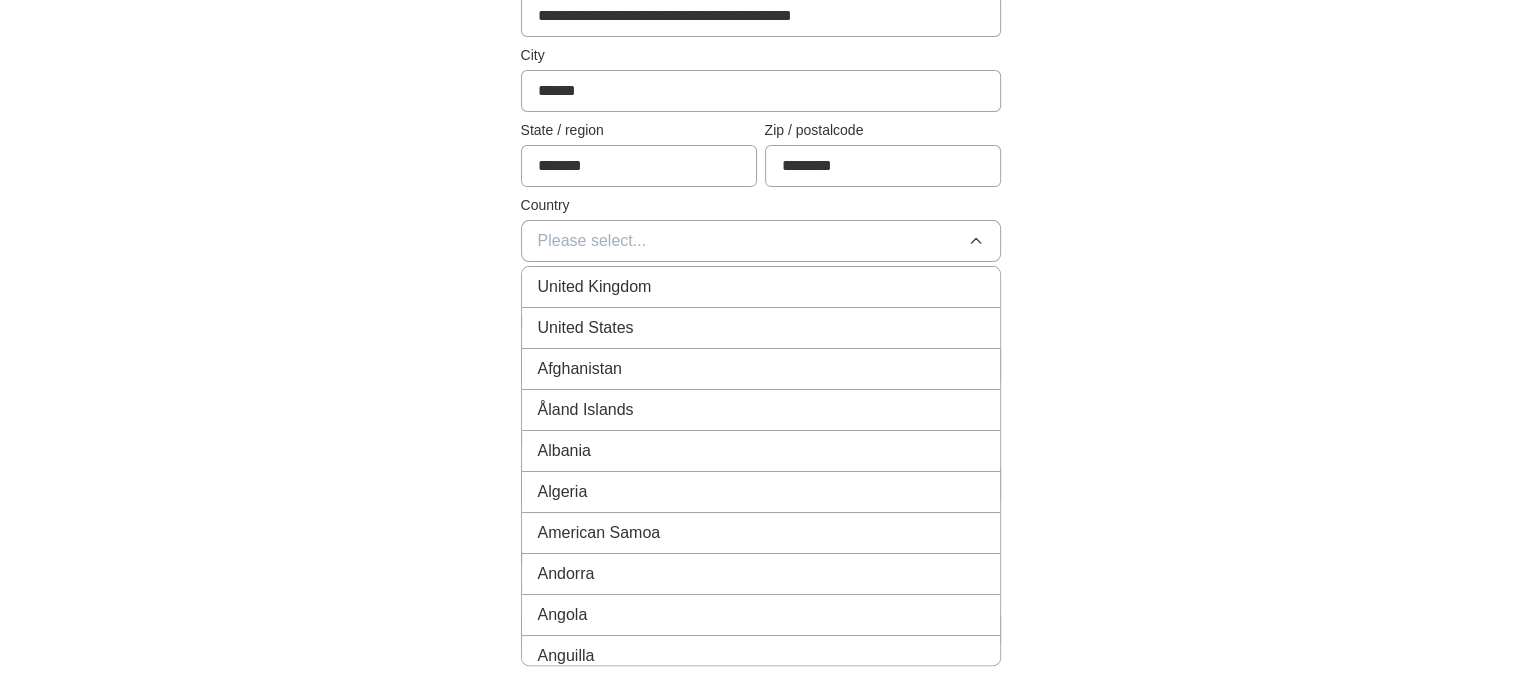 click on "United Kingdom" at bounding box center (595, 287) 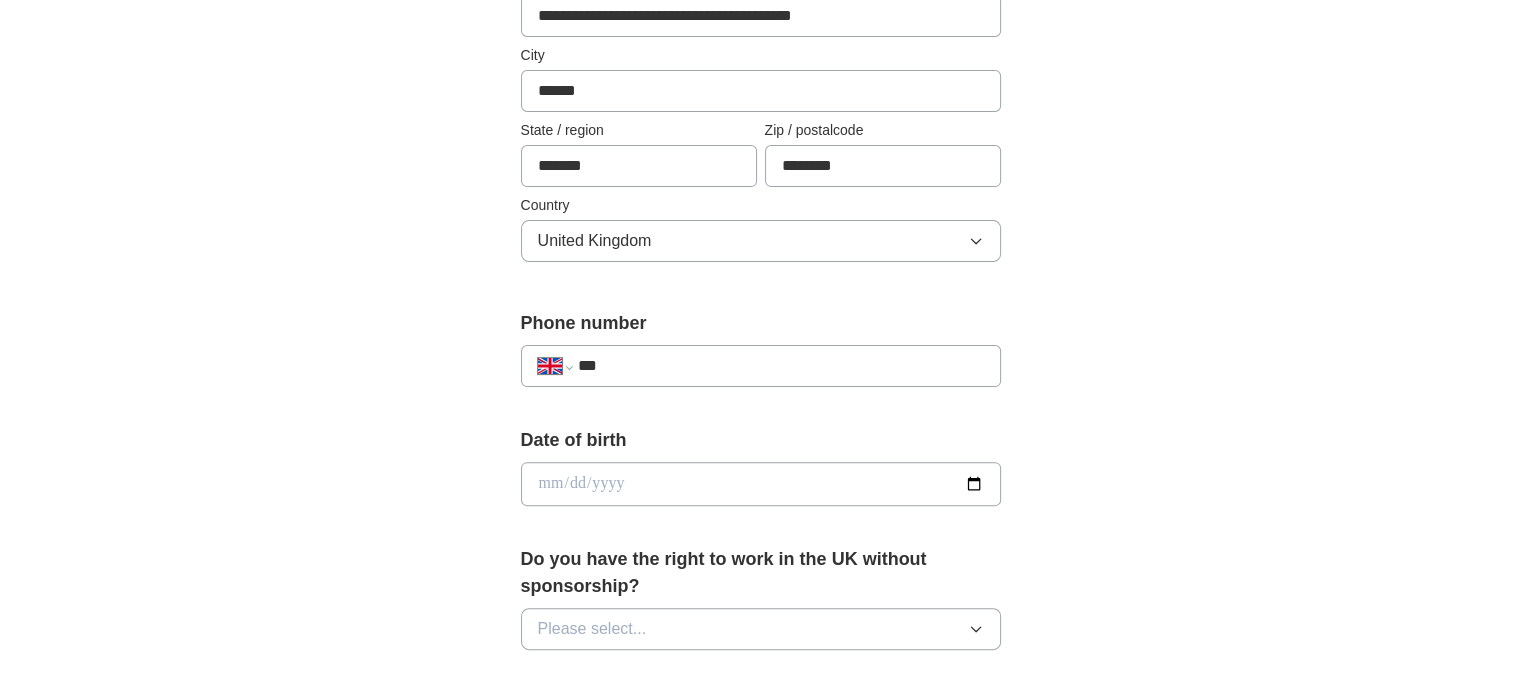 click on "***" at bounding box center (780, 366) 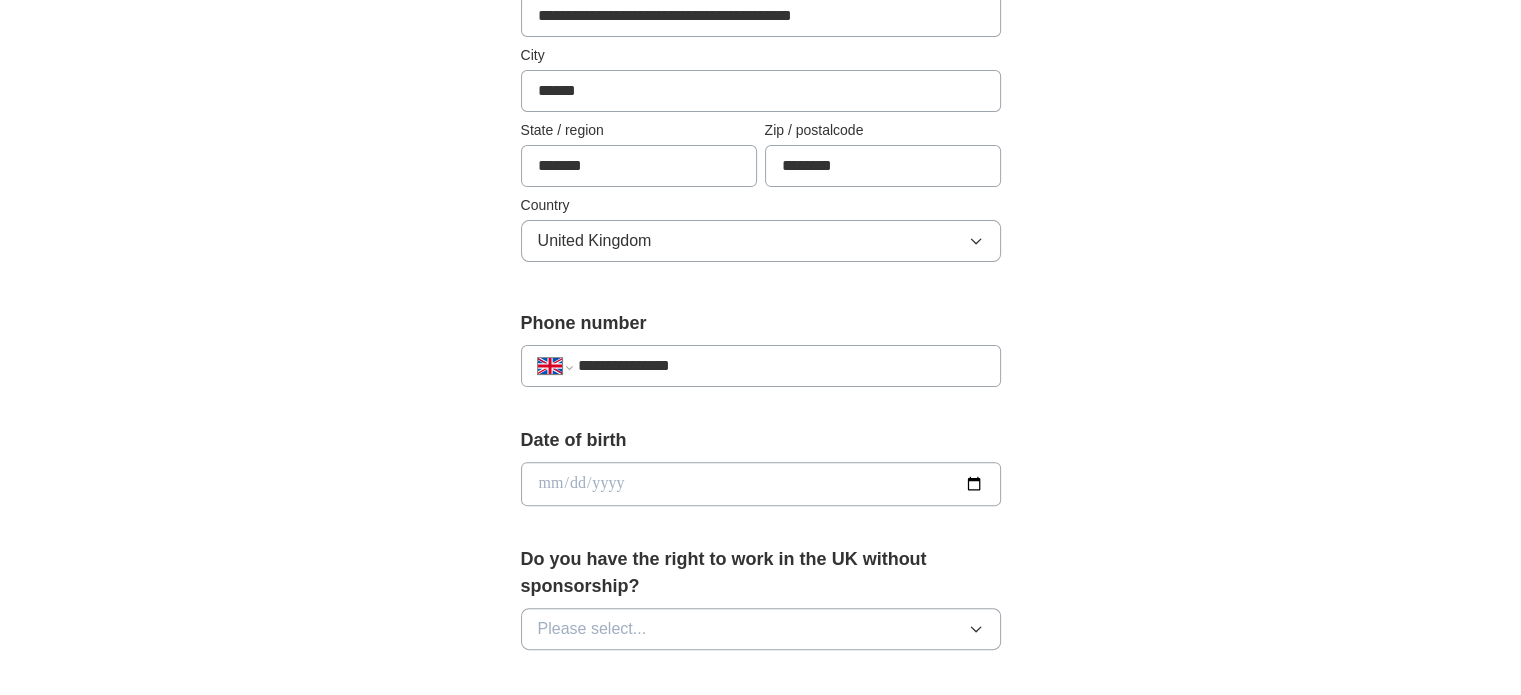 click at bounding box center (761, 484) 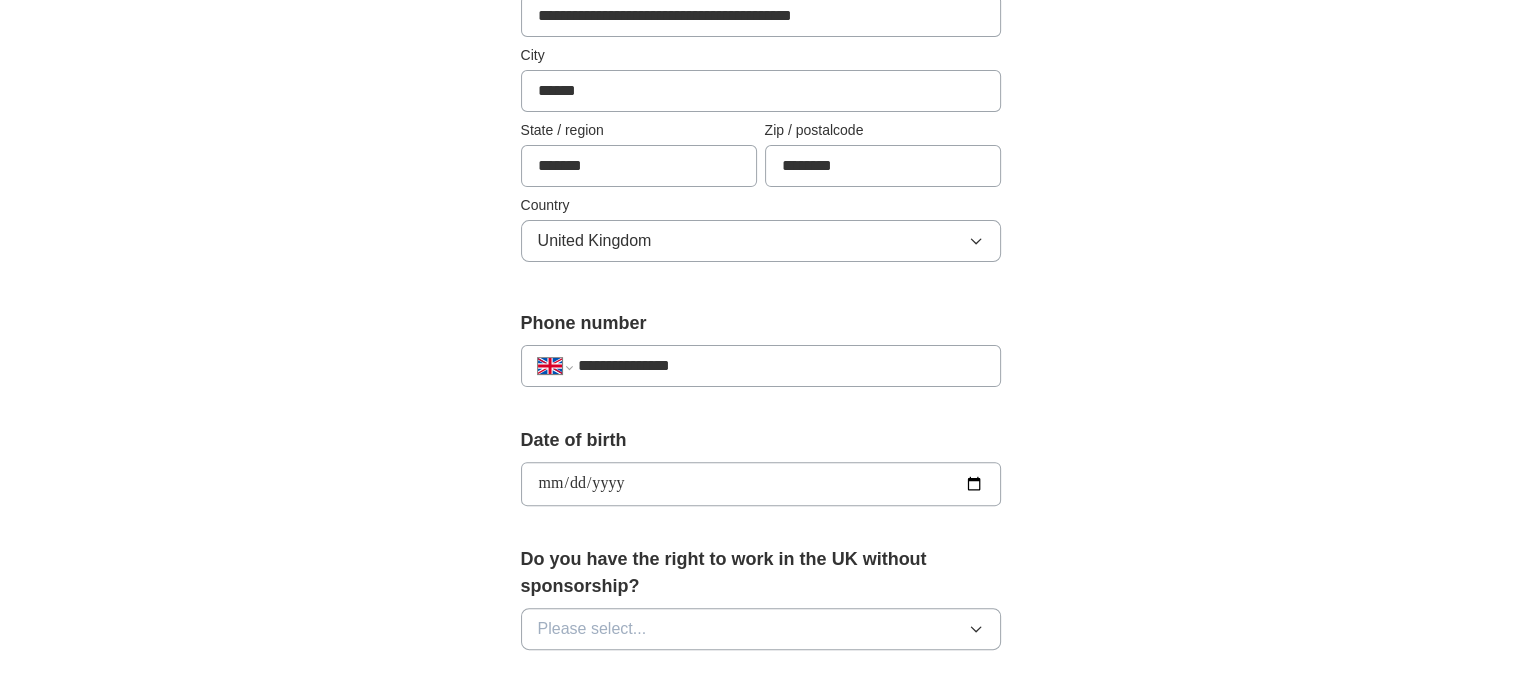 type on "**********" 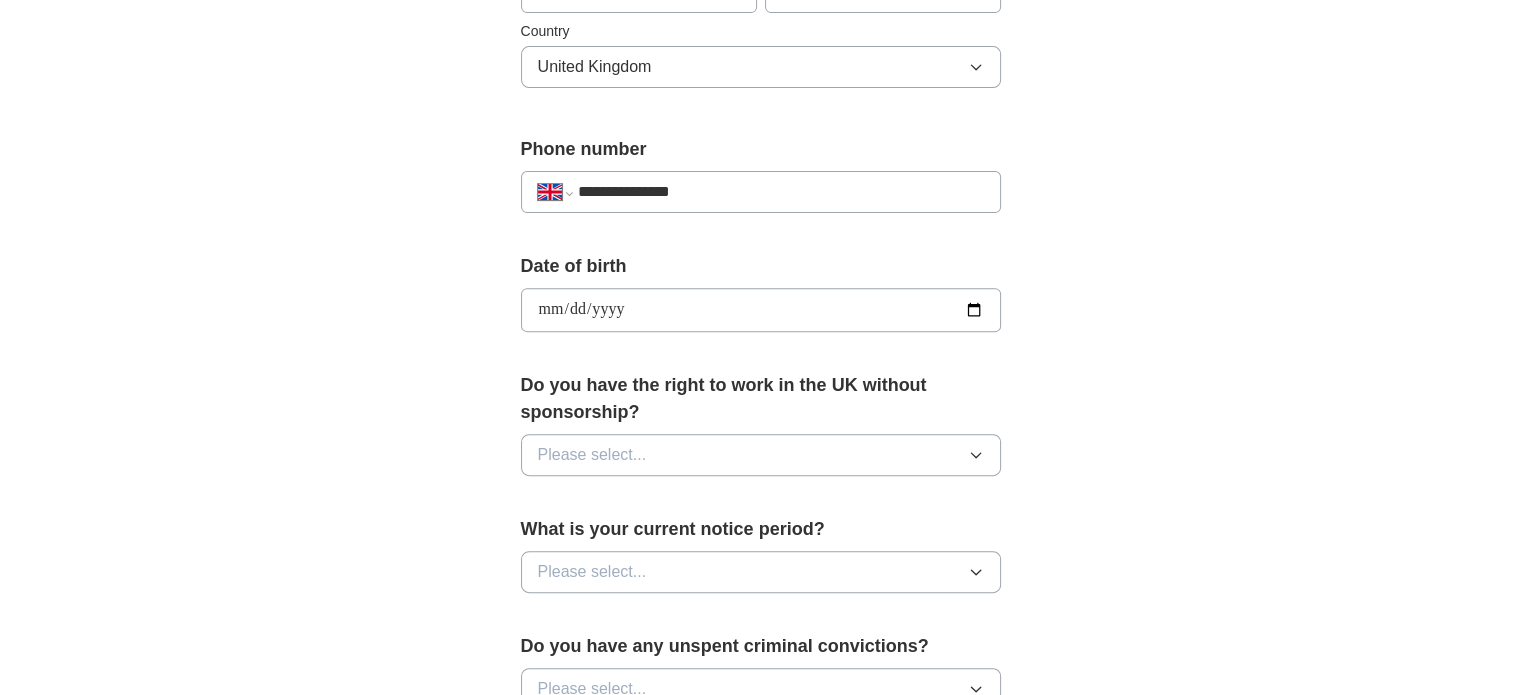 scroll, scrollTop: 700, scrollLeft: 0, axis: vertical 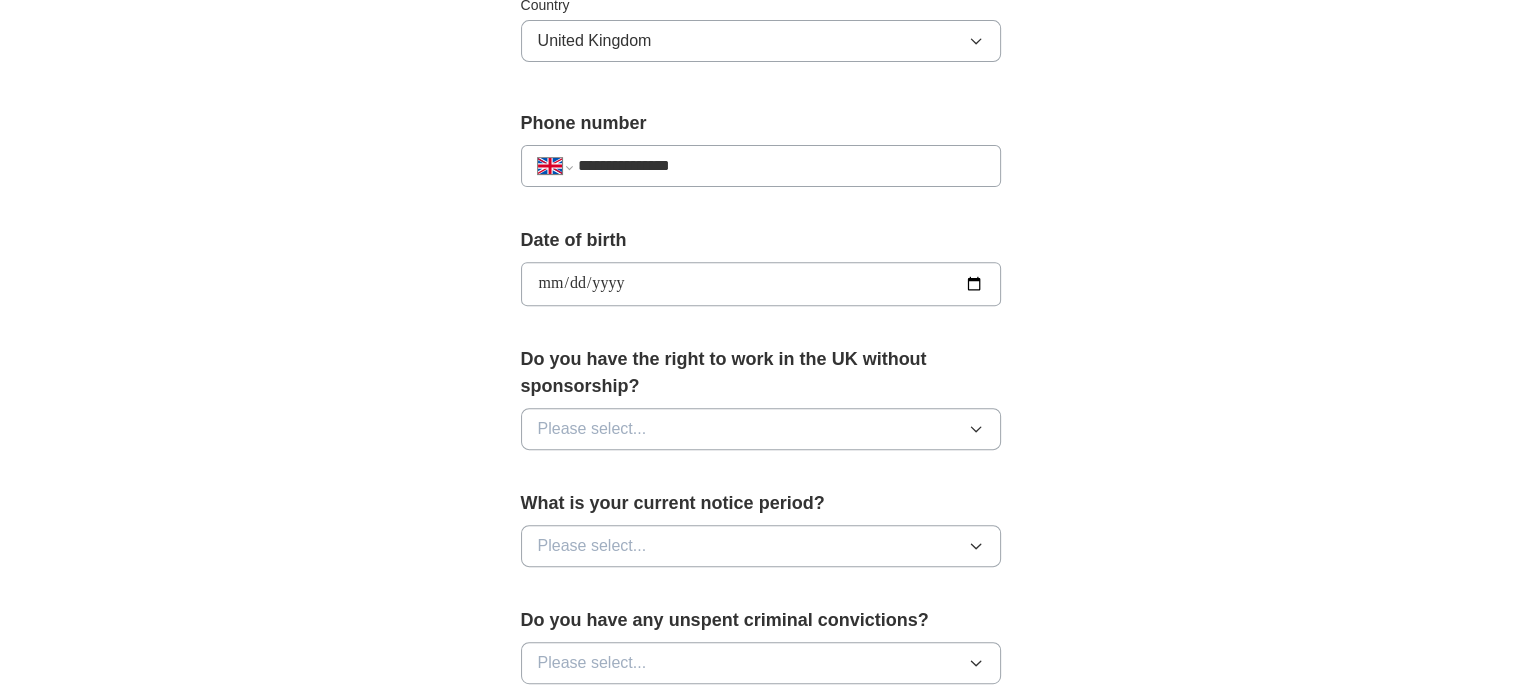 click on "Please select..." at bounding box center (592, 429) 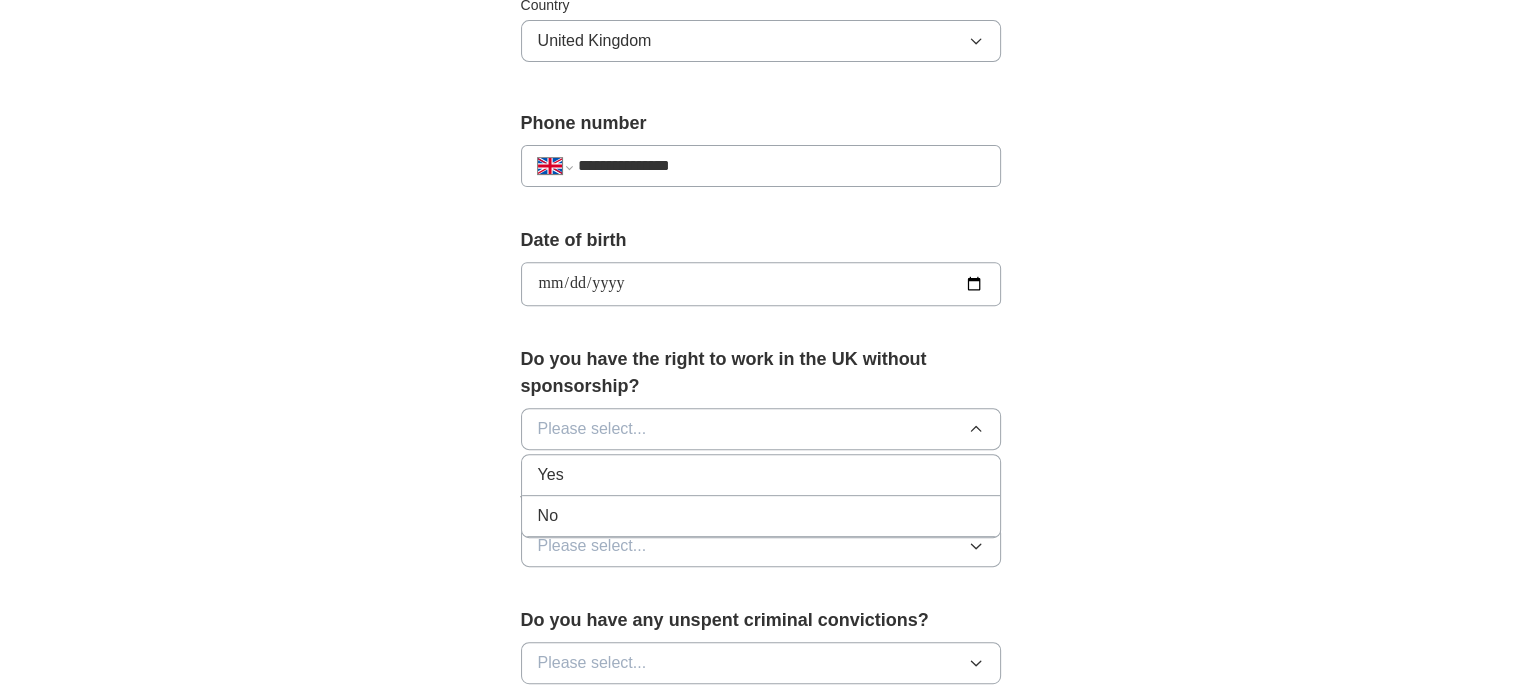 drag, startPoint x: 580, startPoint y: 509, endPoint x: 660, endPoint y: 489, distance: 82.46211 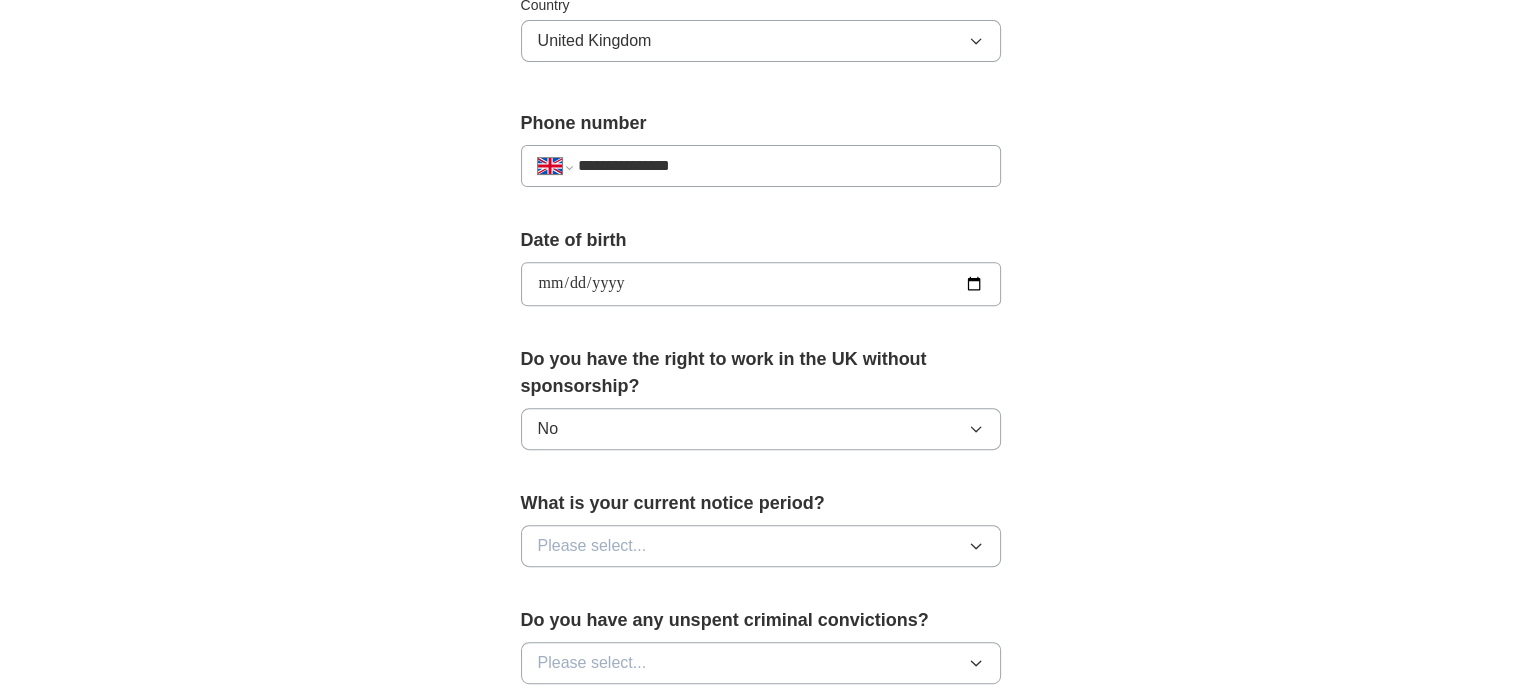 click on "Please select..." at bounding box center [761, 546] 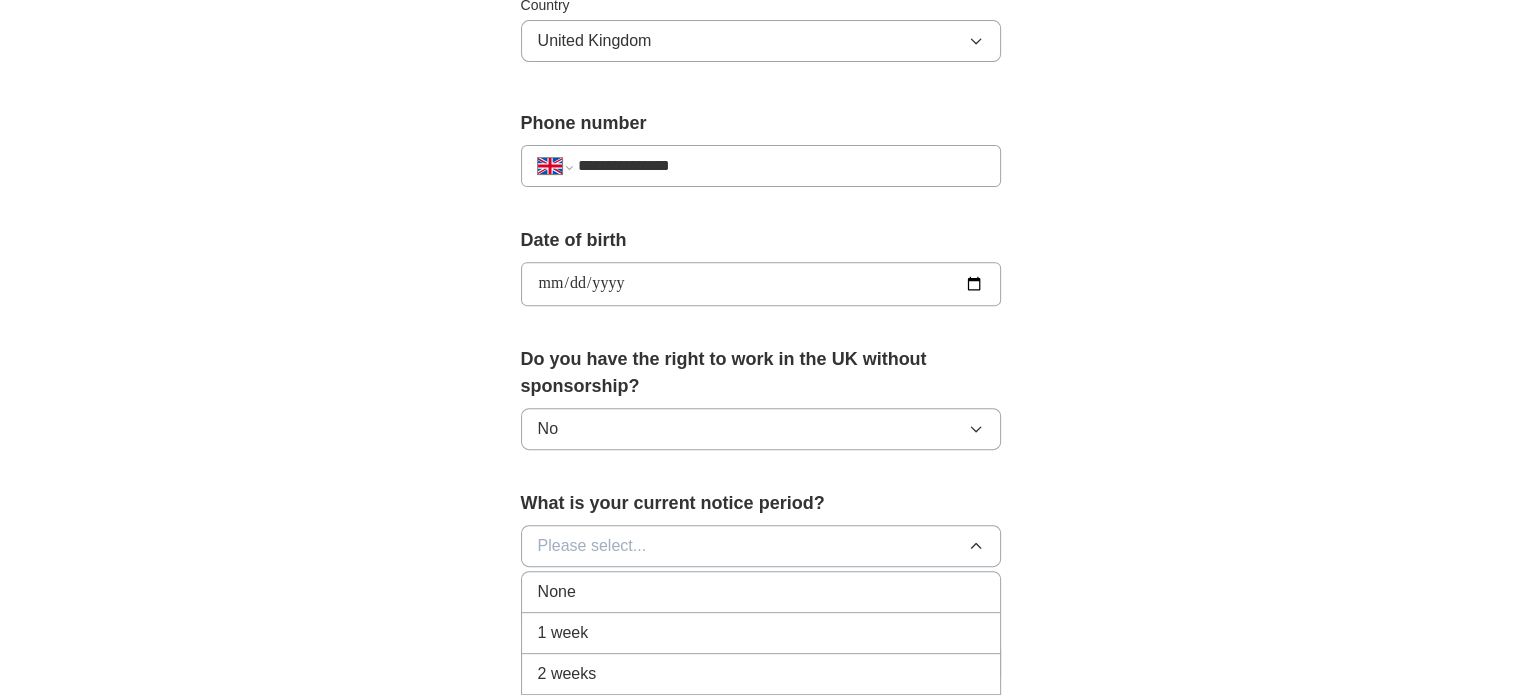 click on "None" at bounding box center [761, 592] 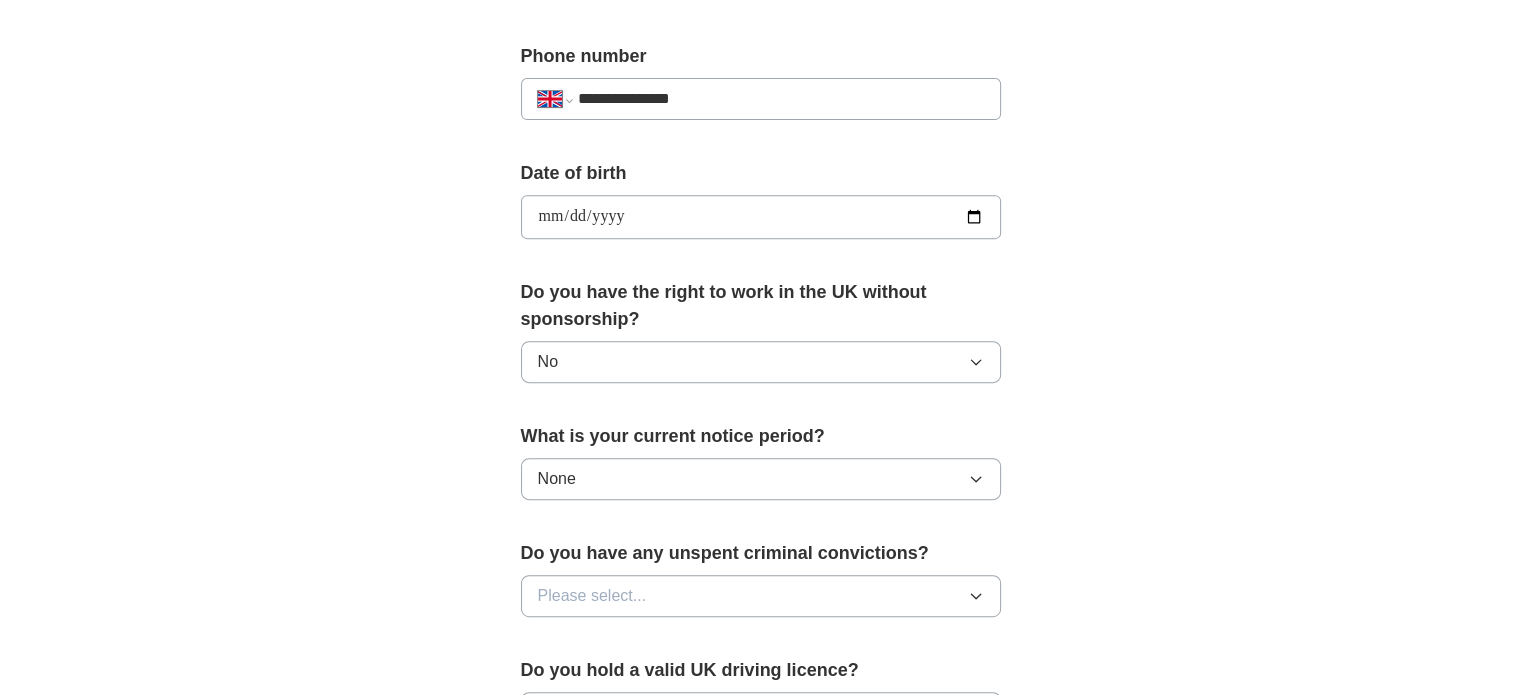 scroll, scrollTop: 1000, scrollLeft: 0, axis: vertical 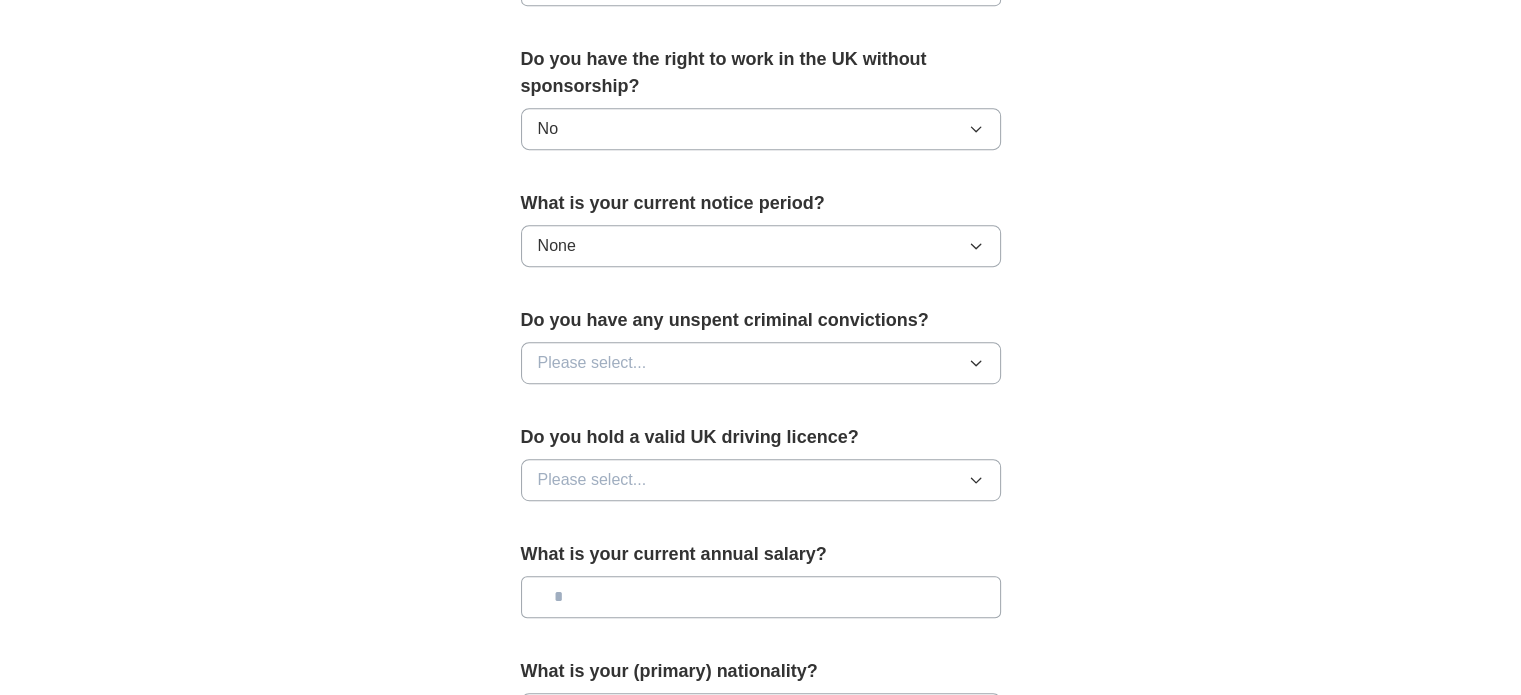 click on "Please select..." at bounding box center (592, 363) 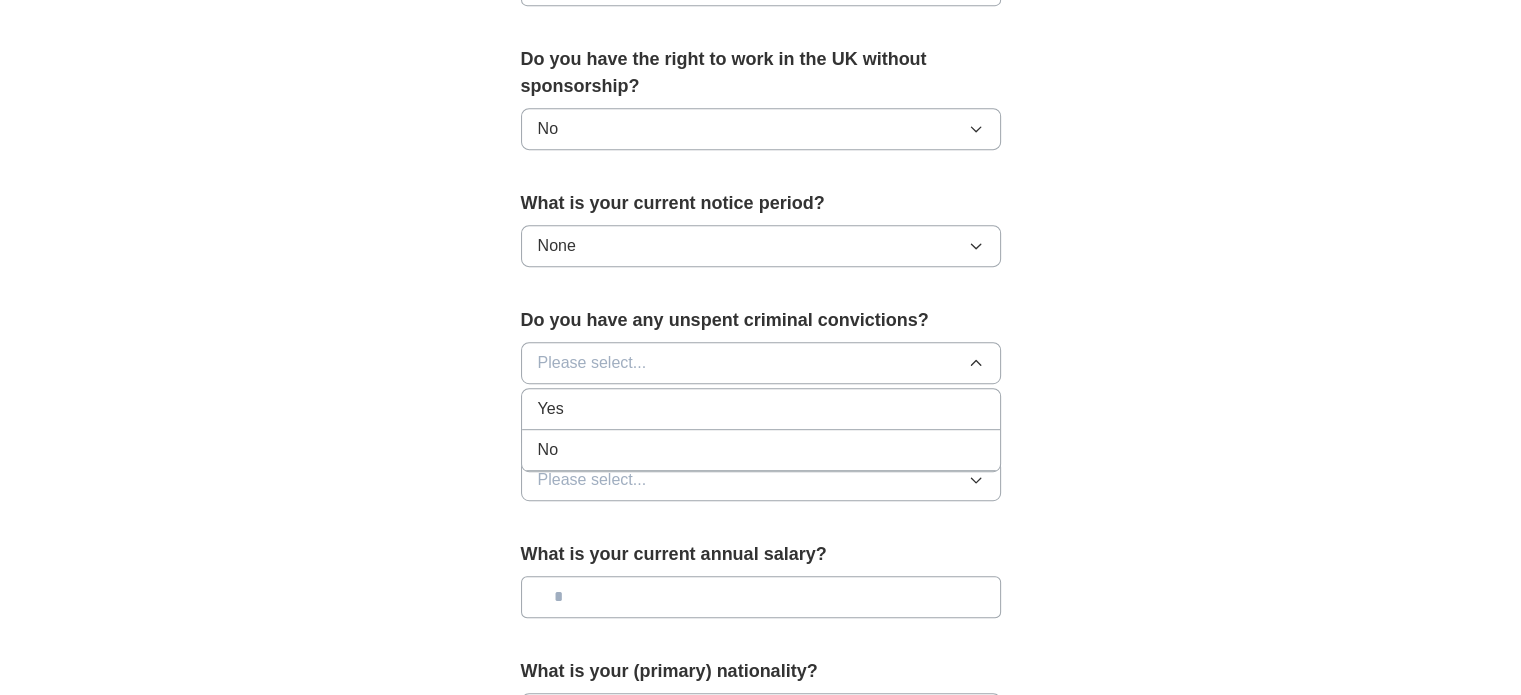 click on "No" at bounding box center [761, 450] 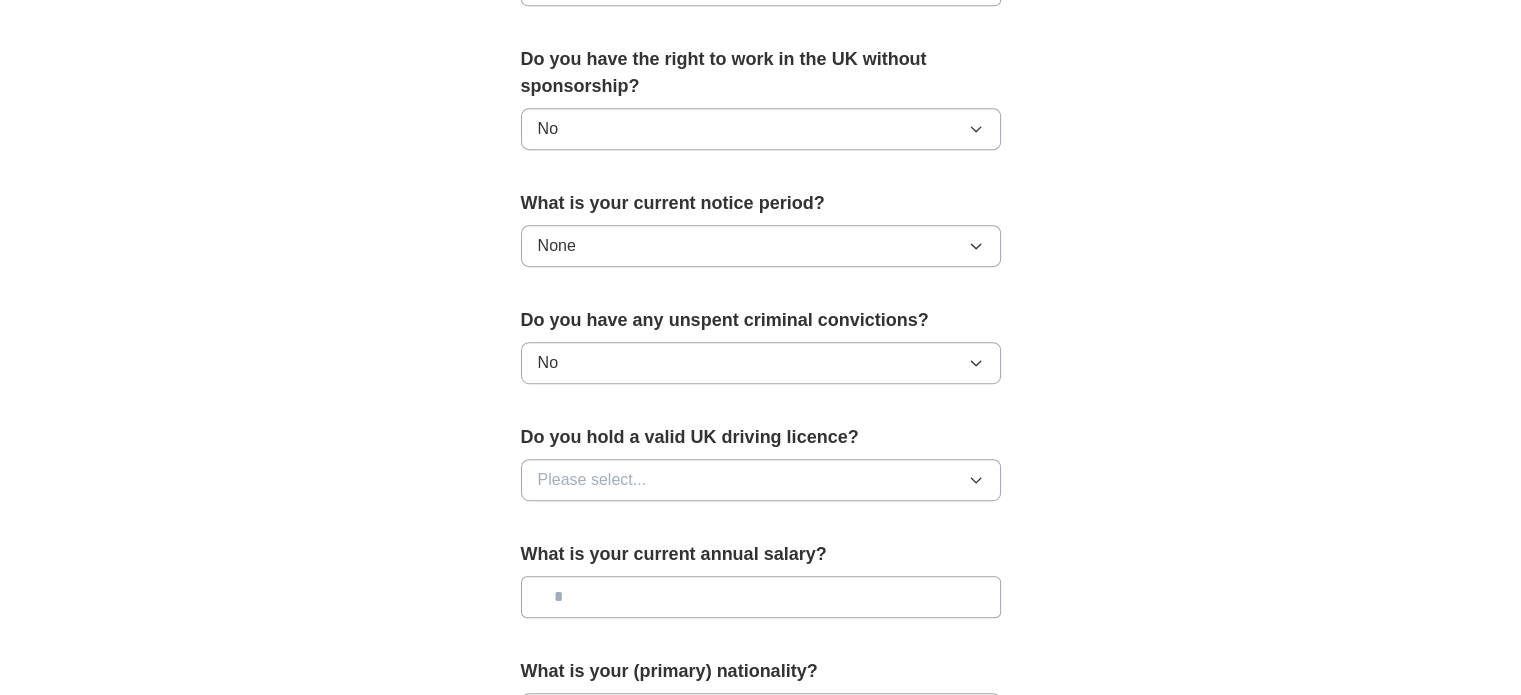 click on "Please select..." at bounding box center [592, 480] 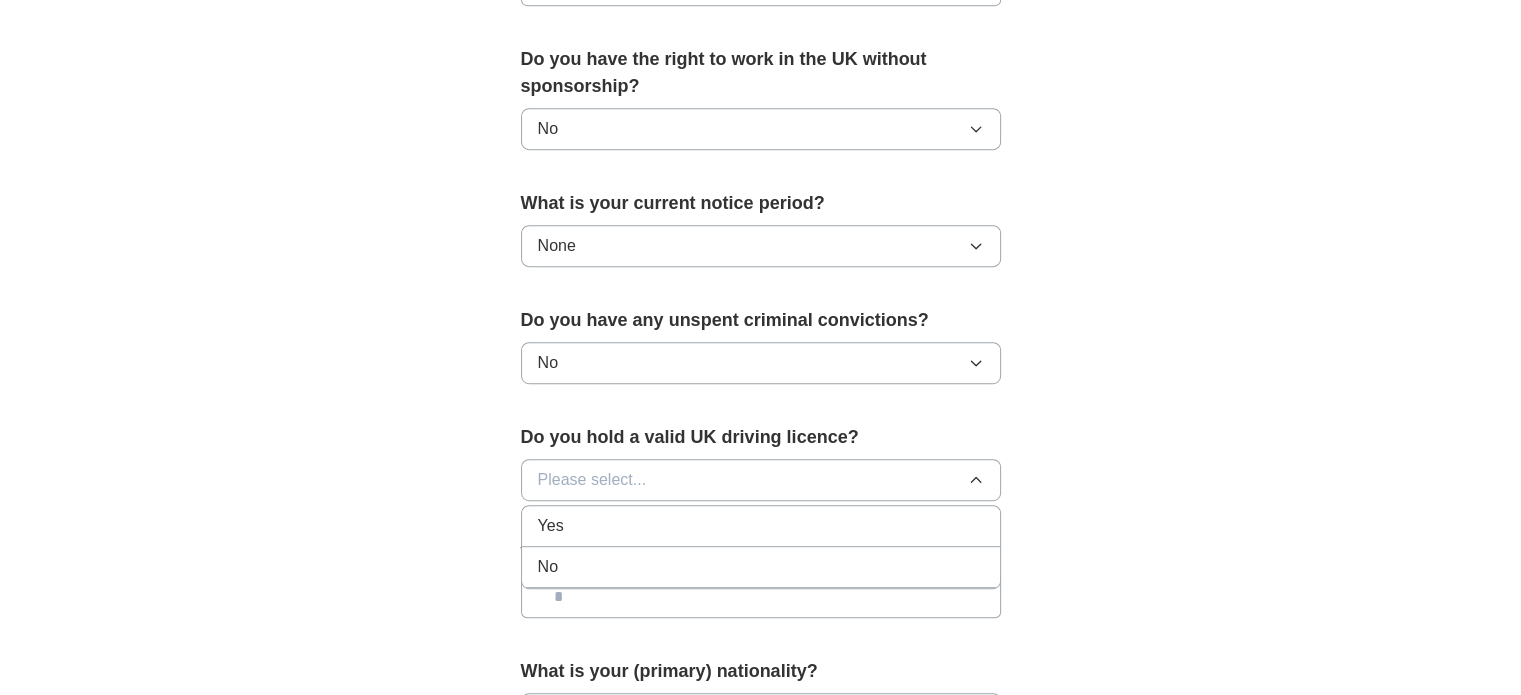 click on "Yes" at bounding box center [761, 526] 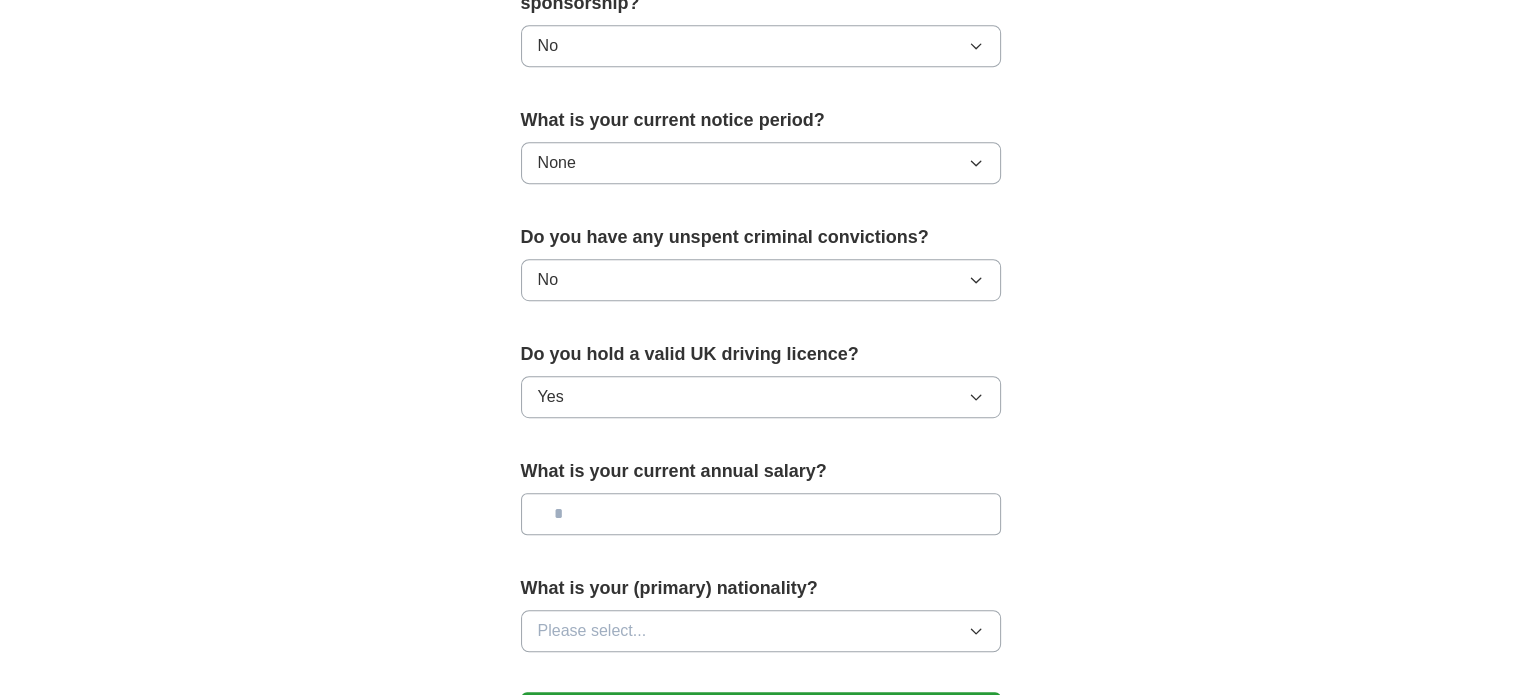 scroll, scrollTop: 1200, scrollLeft: 0, axis: vertical 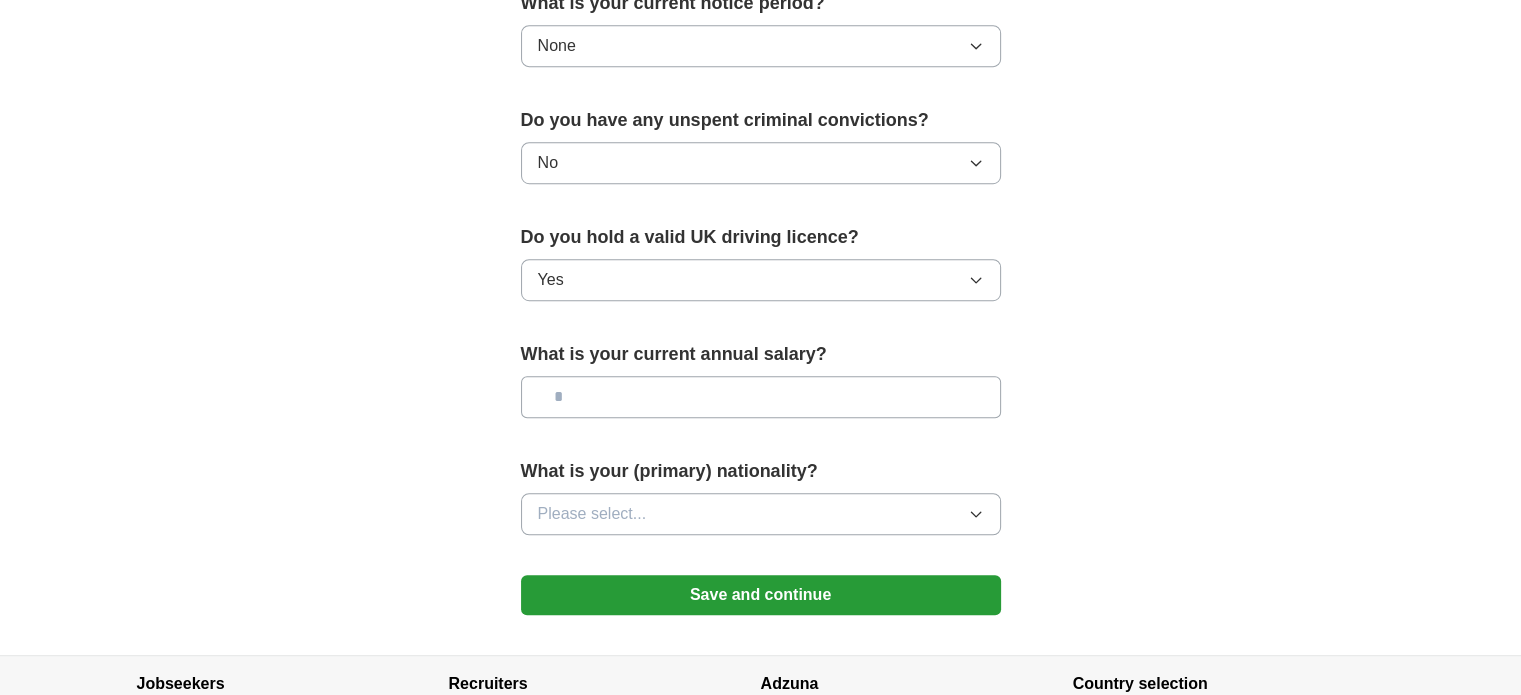 click at bounding box center (761, 397) 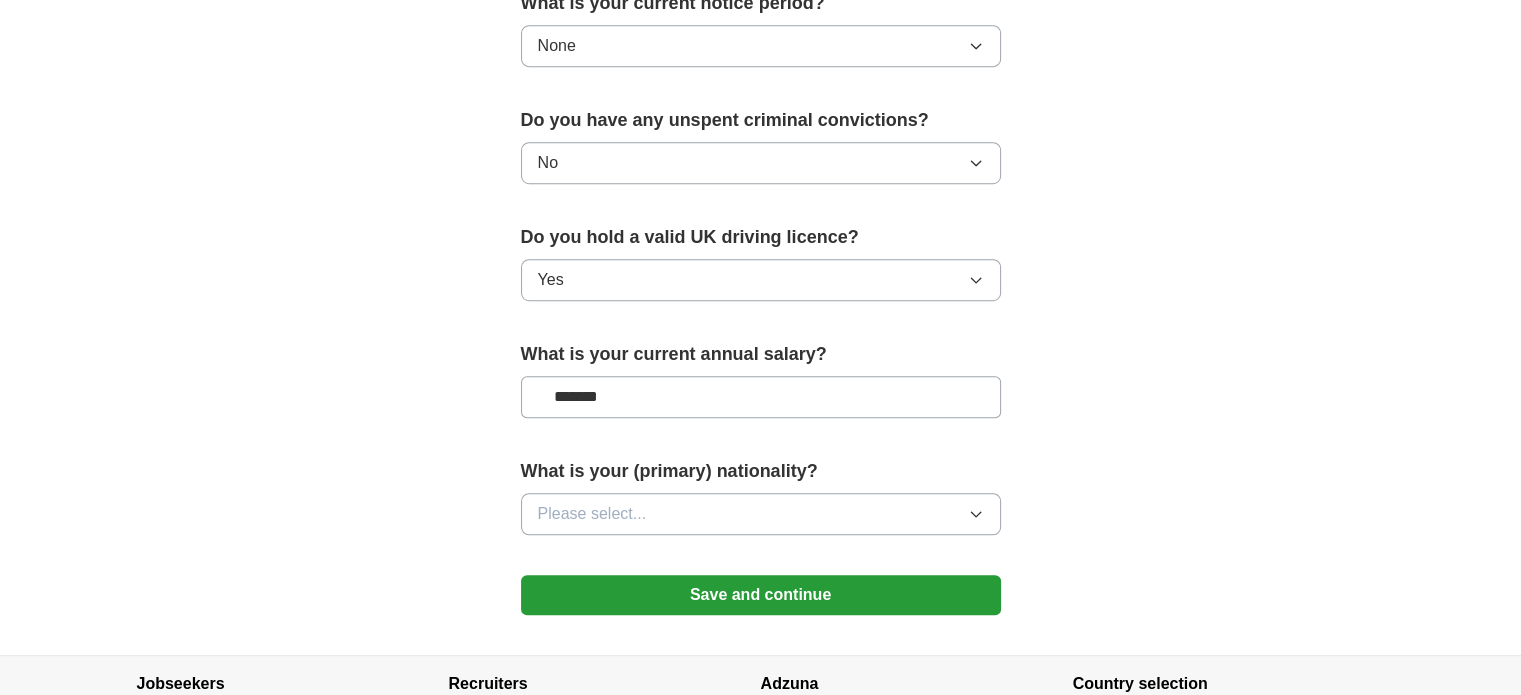 type on "*******" 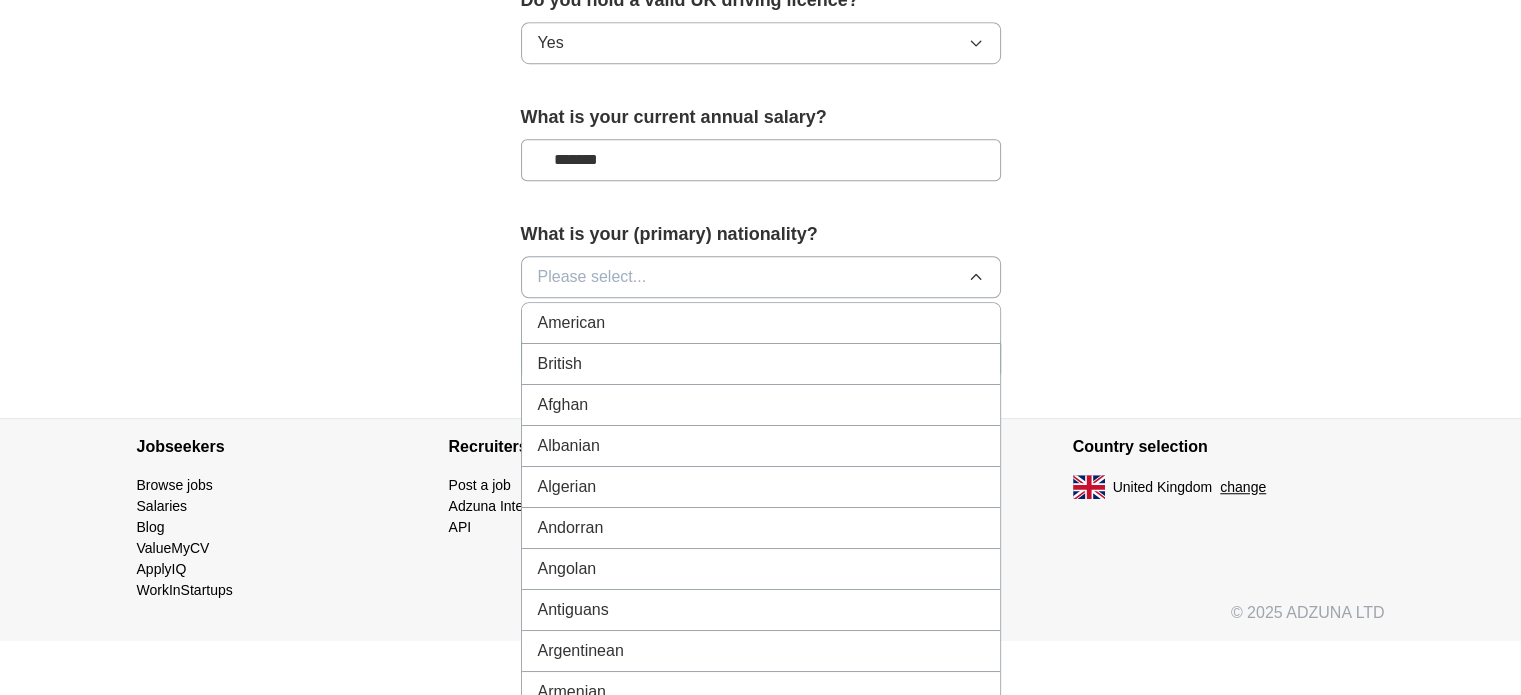 scroll, scrollTop: 1438, scrollLeft: 0, axis: vertical 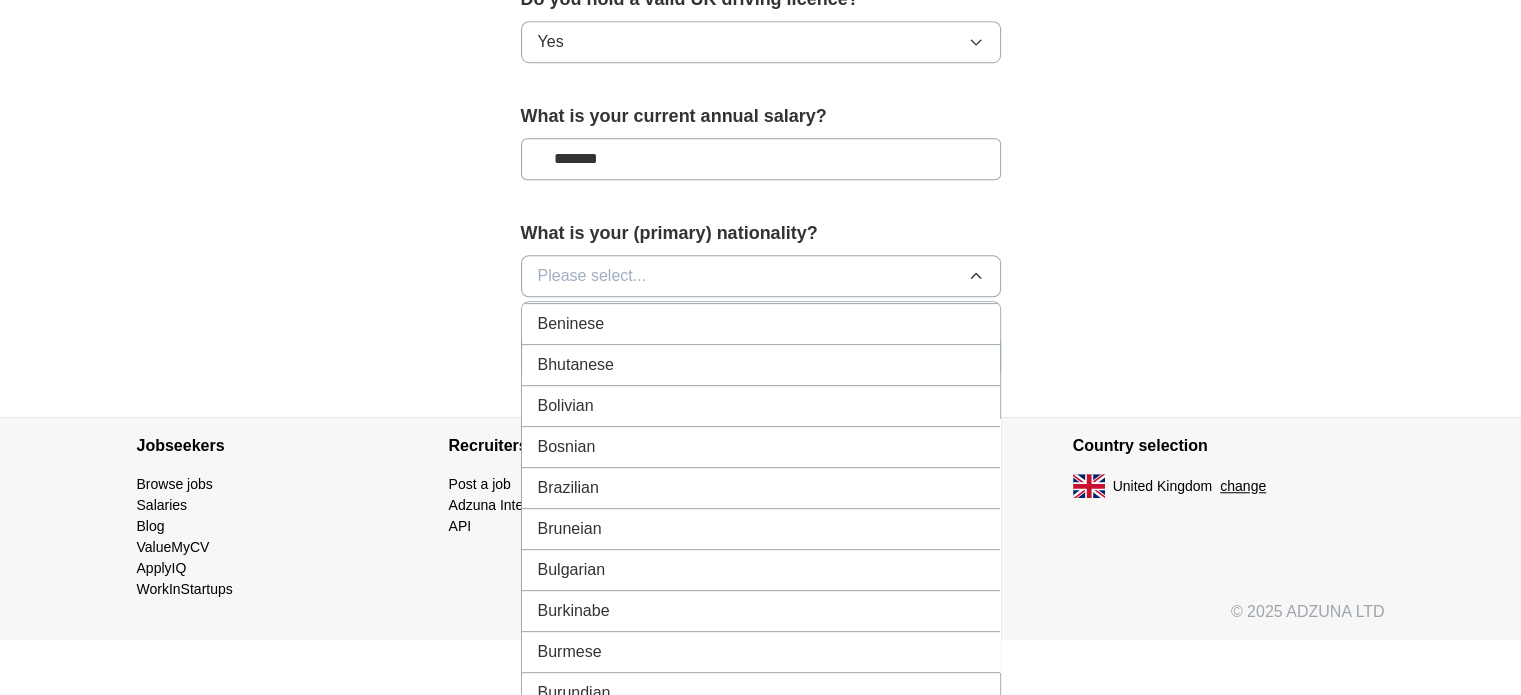 click on "Brazilian" at bounding box center (568, 488) 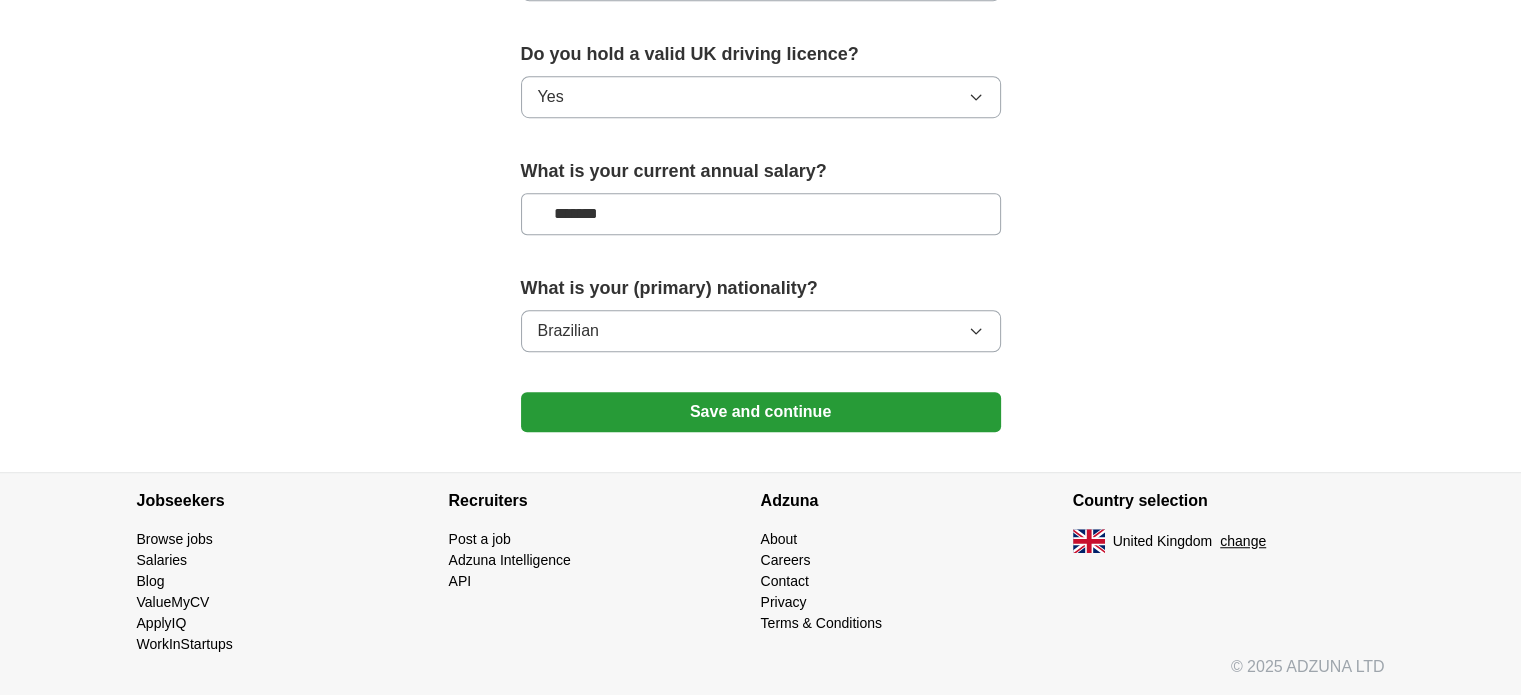 scroll, scrollTop: 1376, scrollLeft: 0, axis: vertical 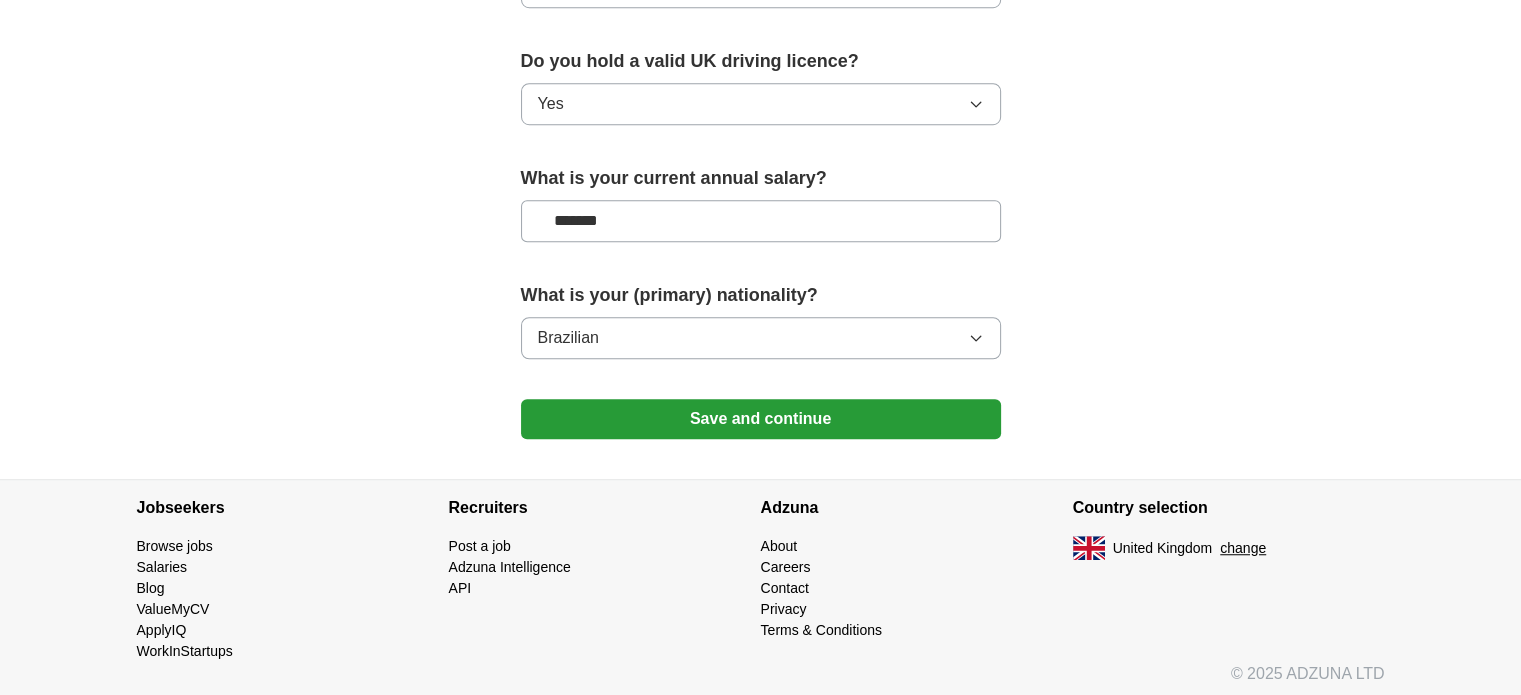 click on "Save and continue" at bounding box center (761, 419) 